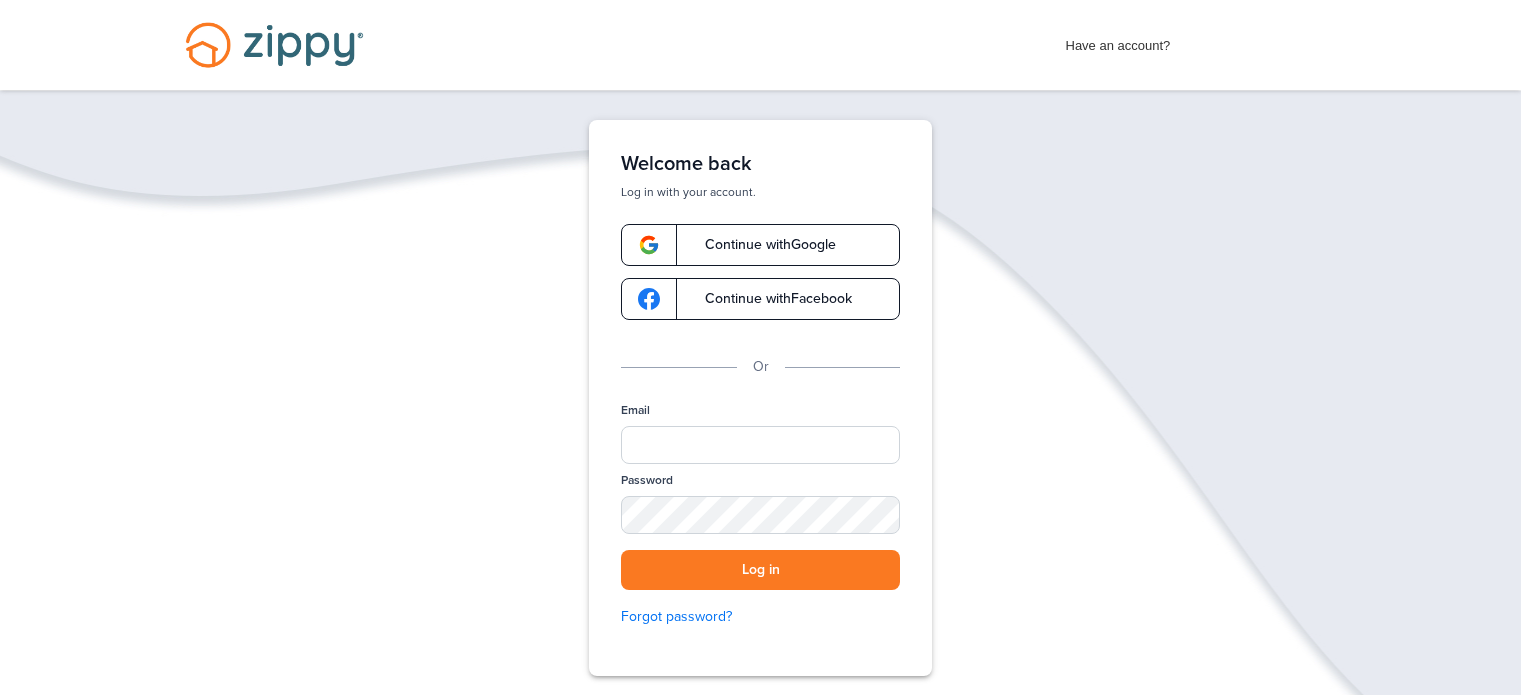 scroll, scrollTop: 0, scrollLeft: 0, axis: both 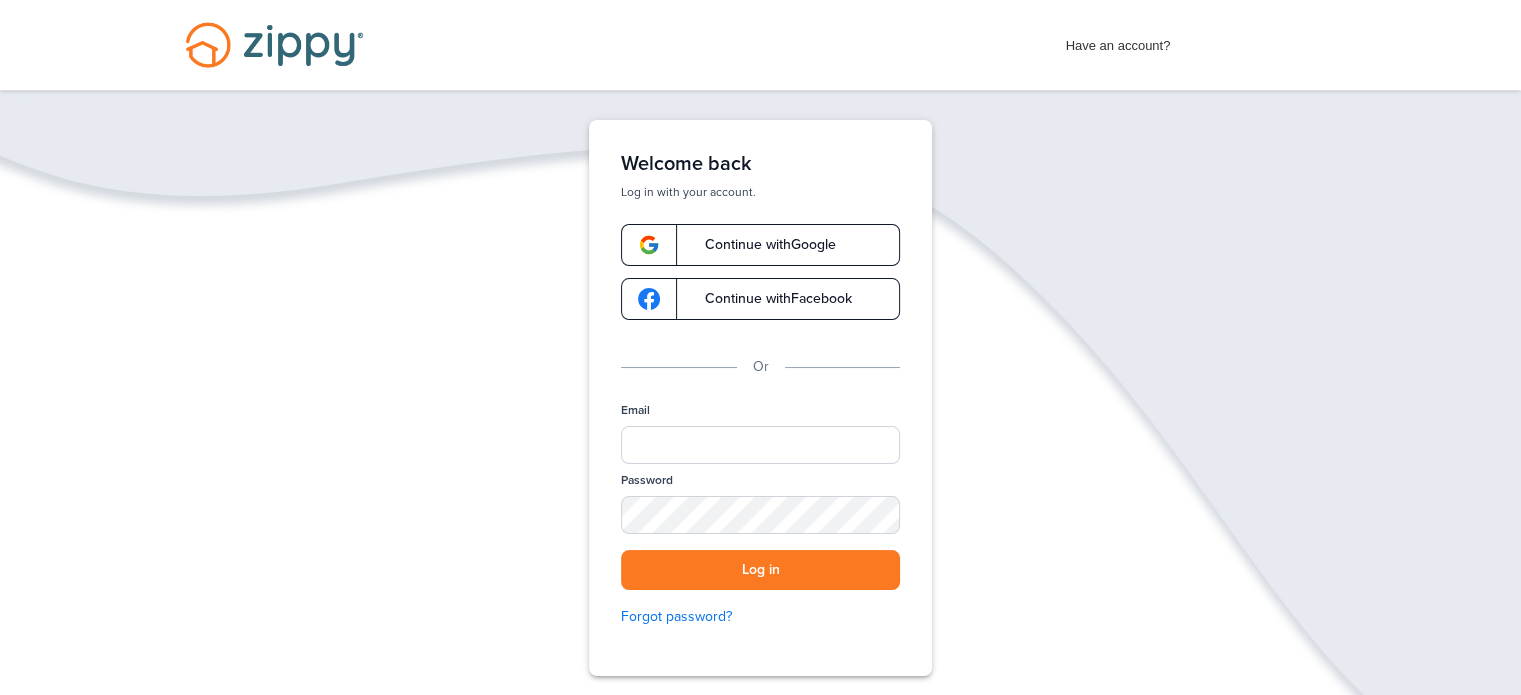click on "Email" at bounding box center [760, 437] 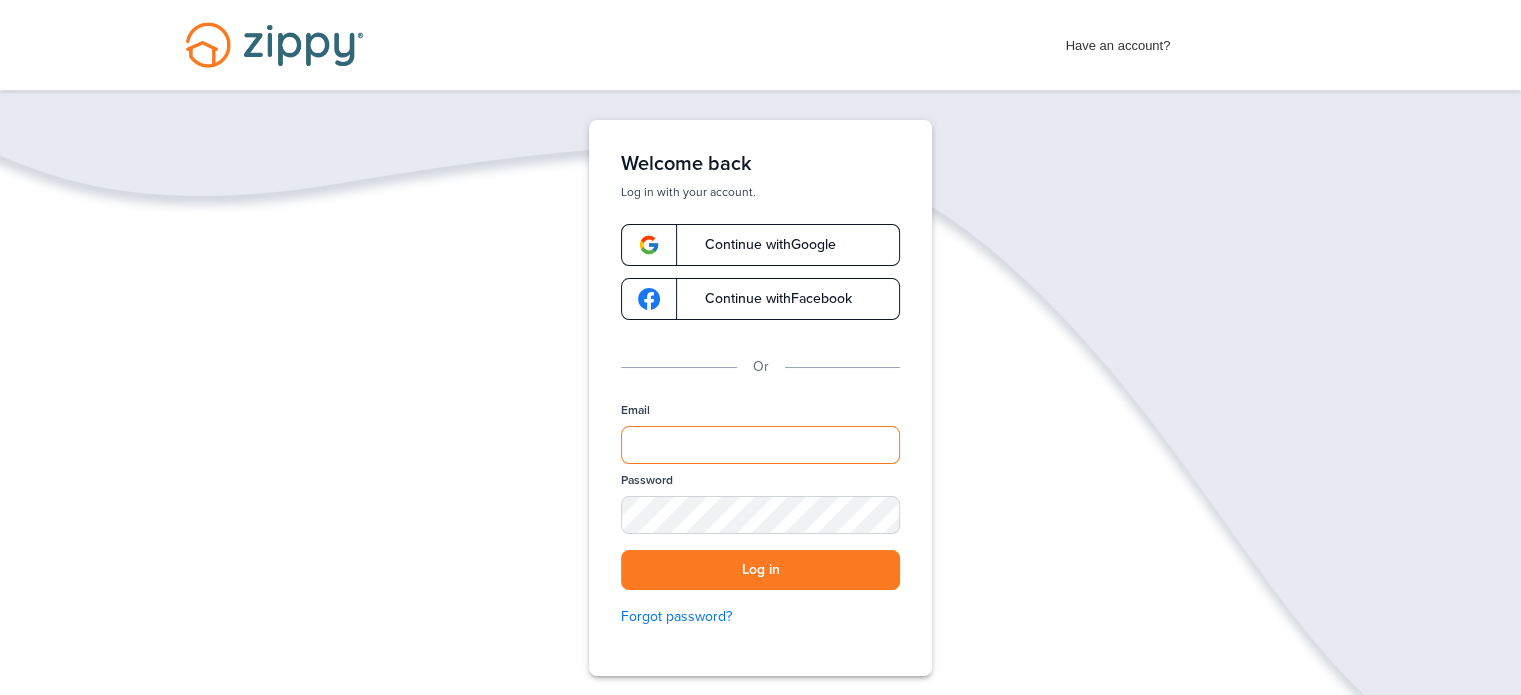 click on "Email" at bounding box center (760, 445) 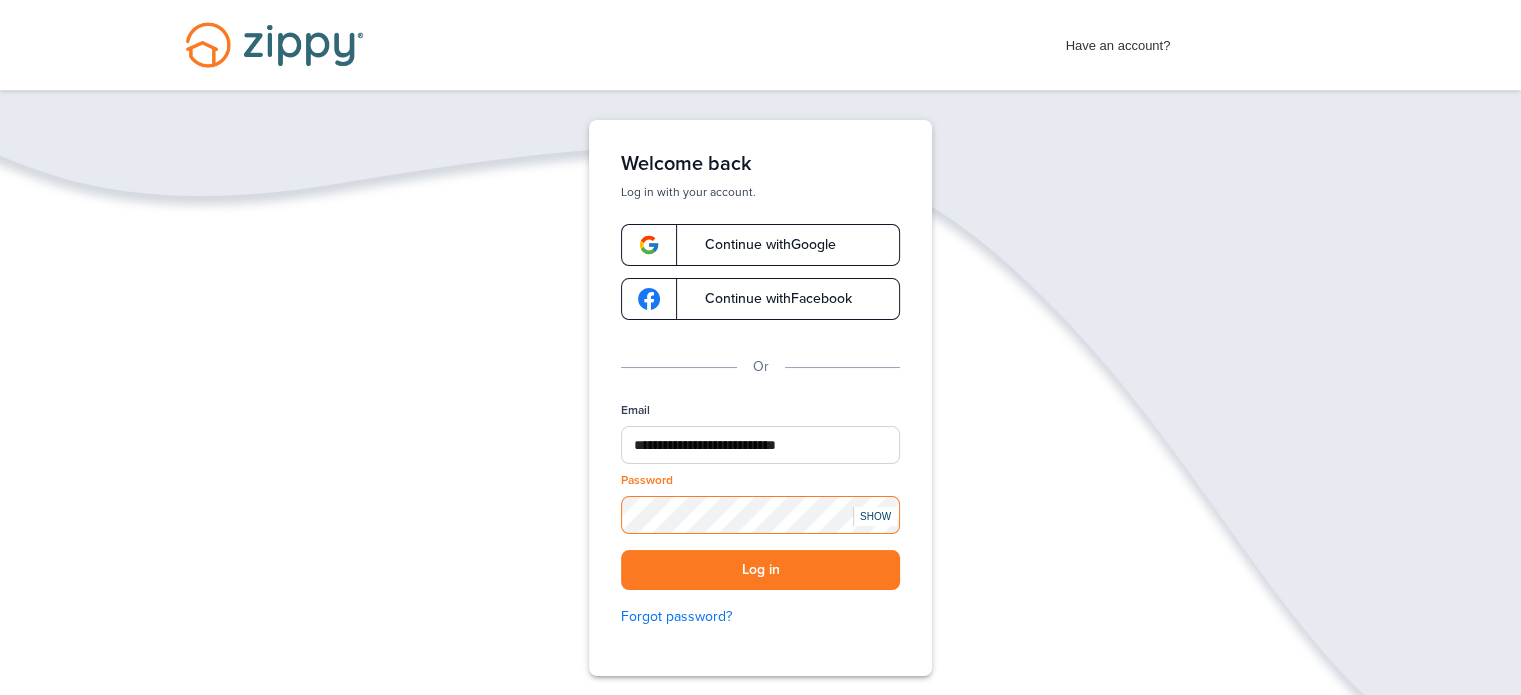 click on "Log in" at bounding box center [760, 570] 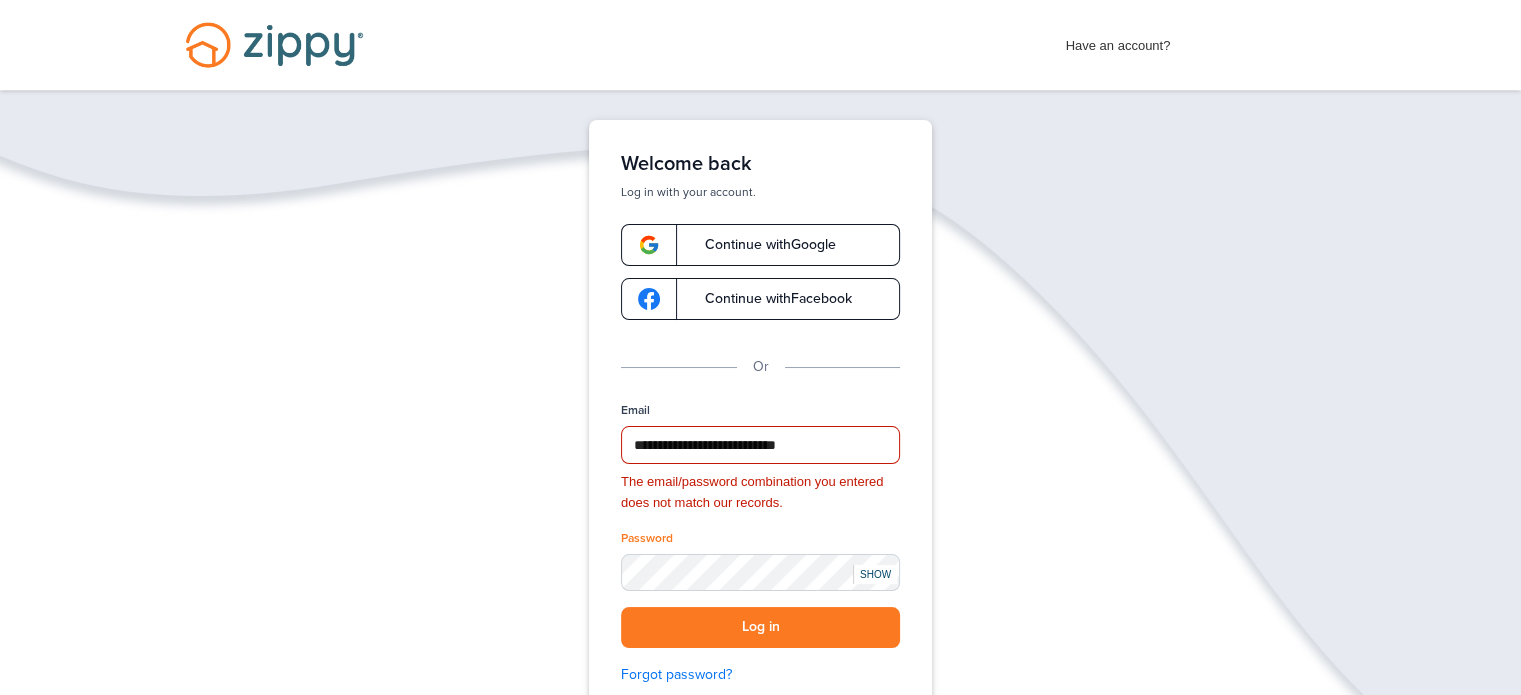 click on "SHOW" at bounding box center (875, 574) 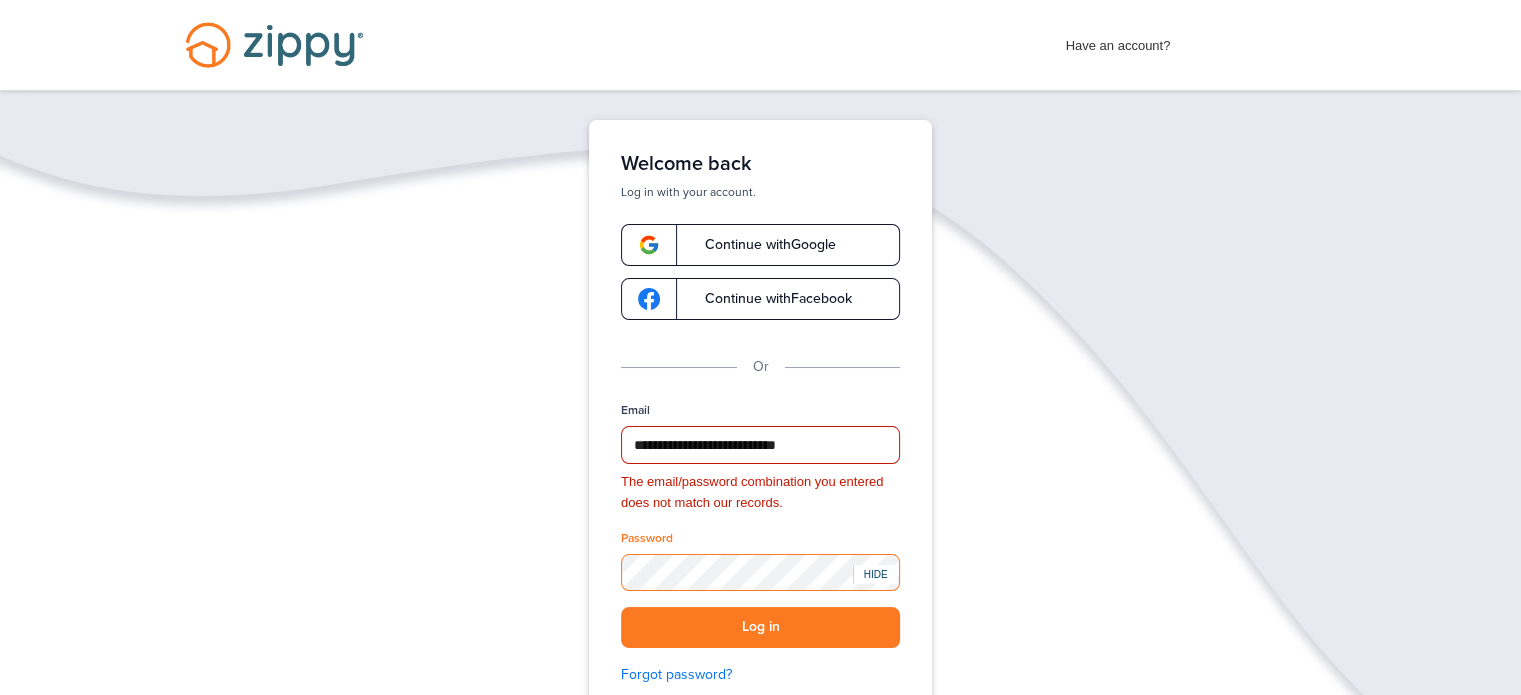 click on "Log in" at bounding box center (760, 627) 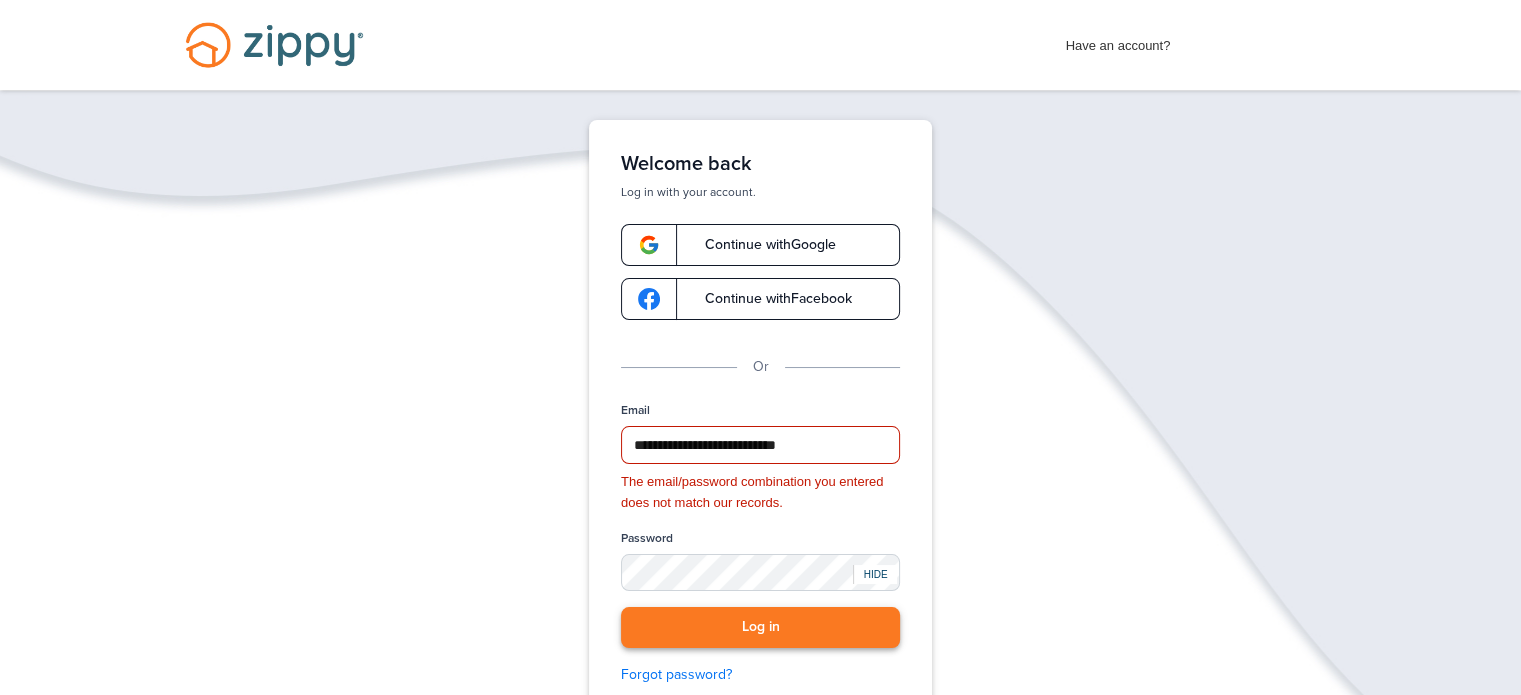 click on "Log in" at bounding box center (760, 627) 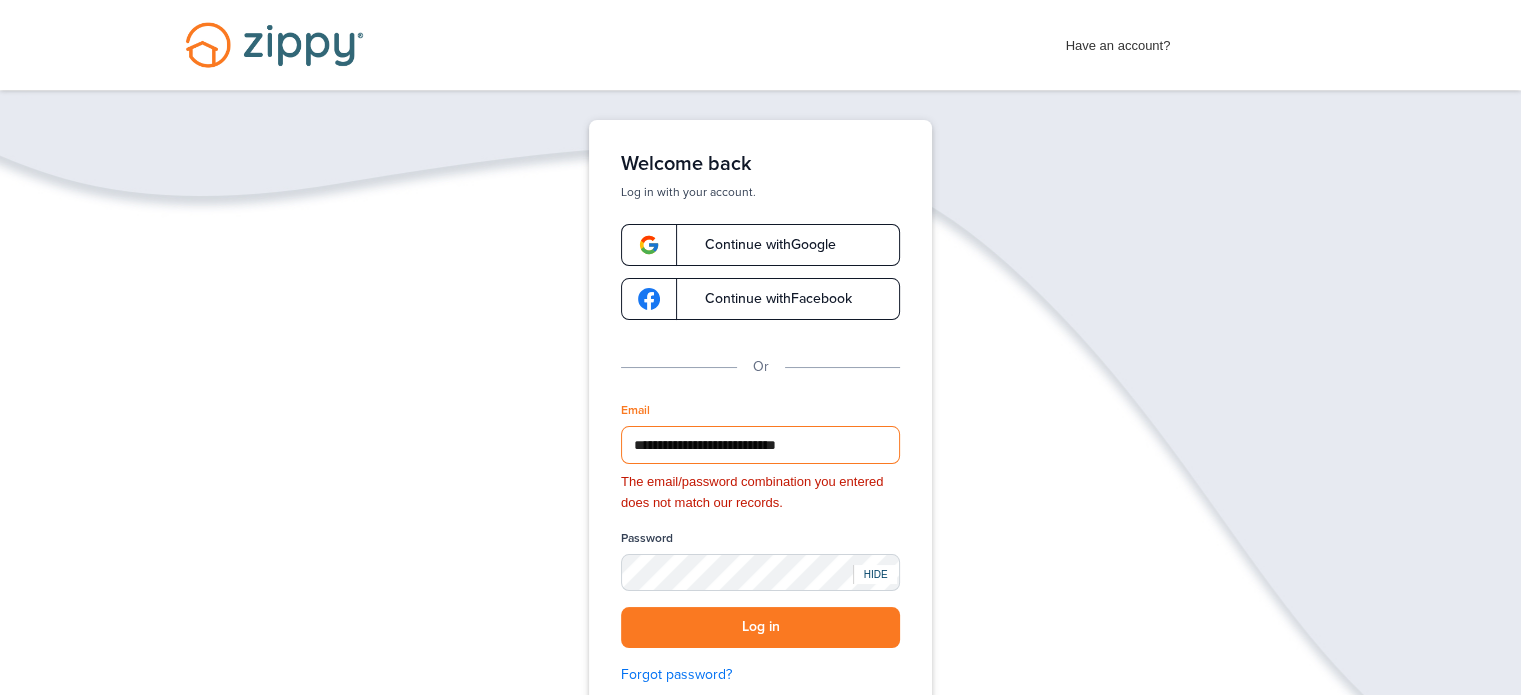 drag, startPoint x: 852, startPoint y: 448, endPoint x: 488, endPoint y: 503, distance: 368.13177 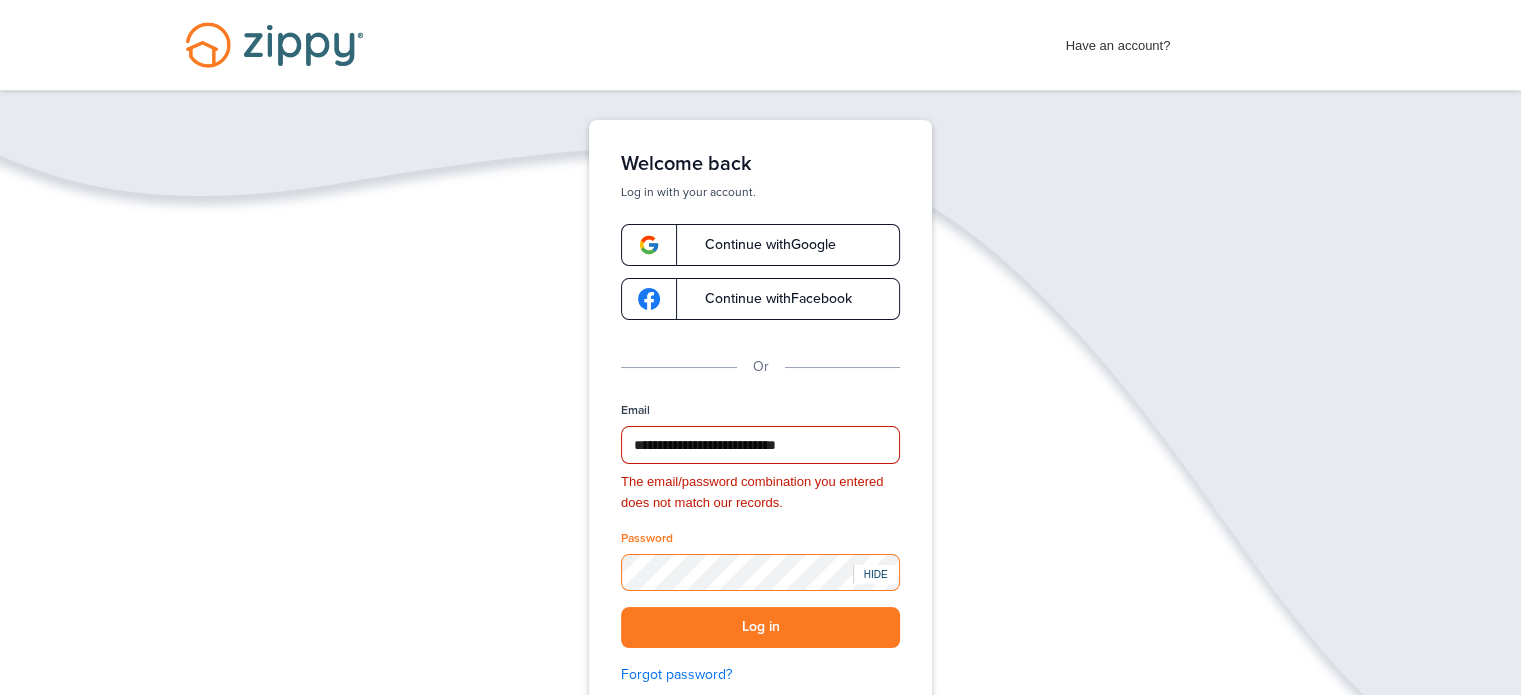 click on "Log in" at bounding box center (760, 627) 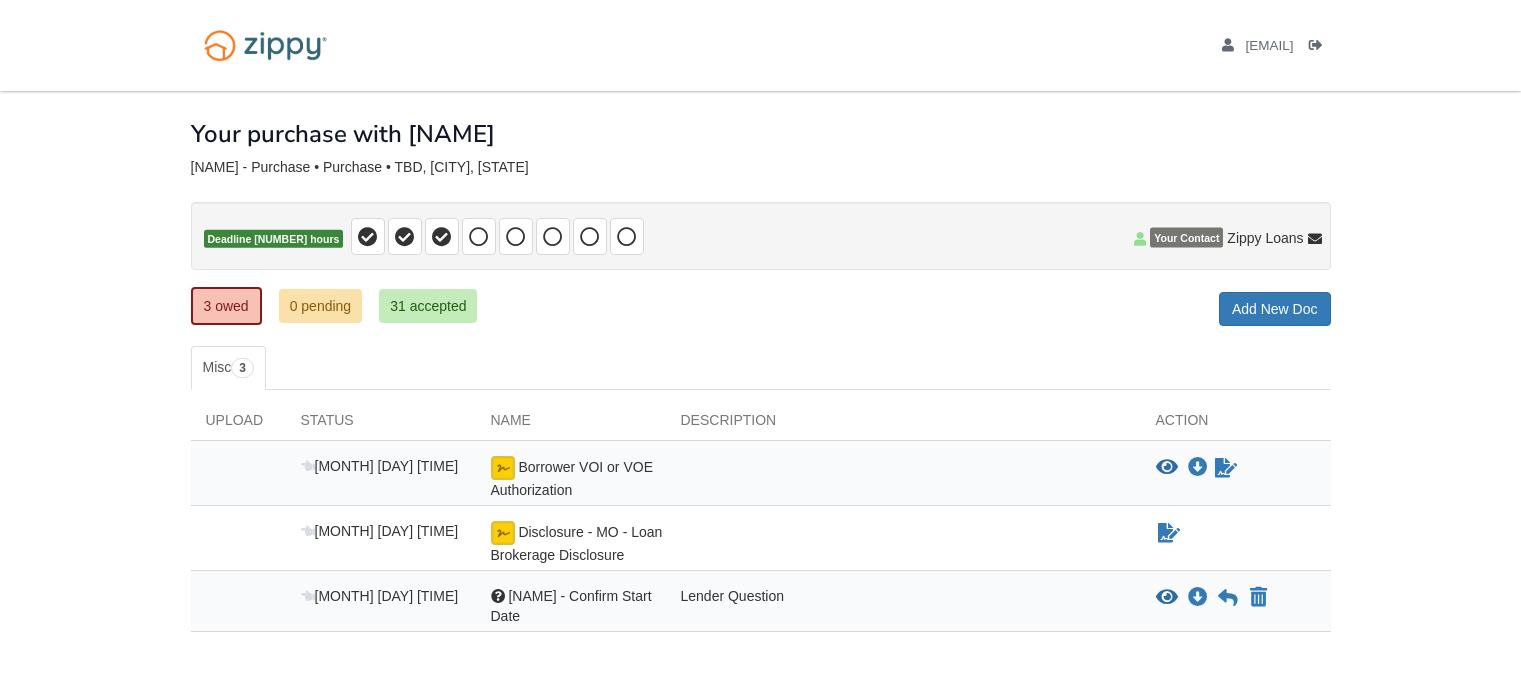 scroll, scrollTop: 0, scrollLeft: 0, axis: both 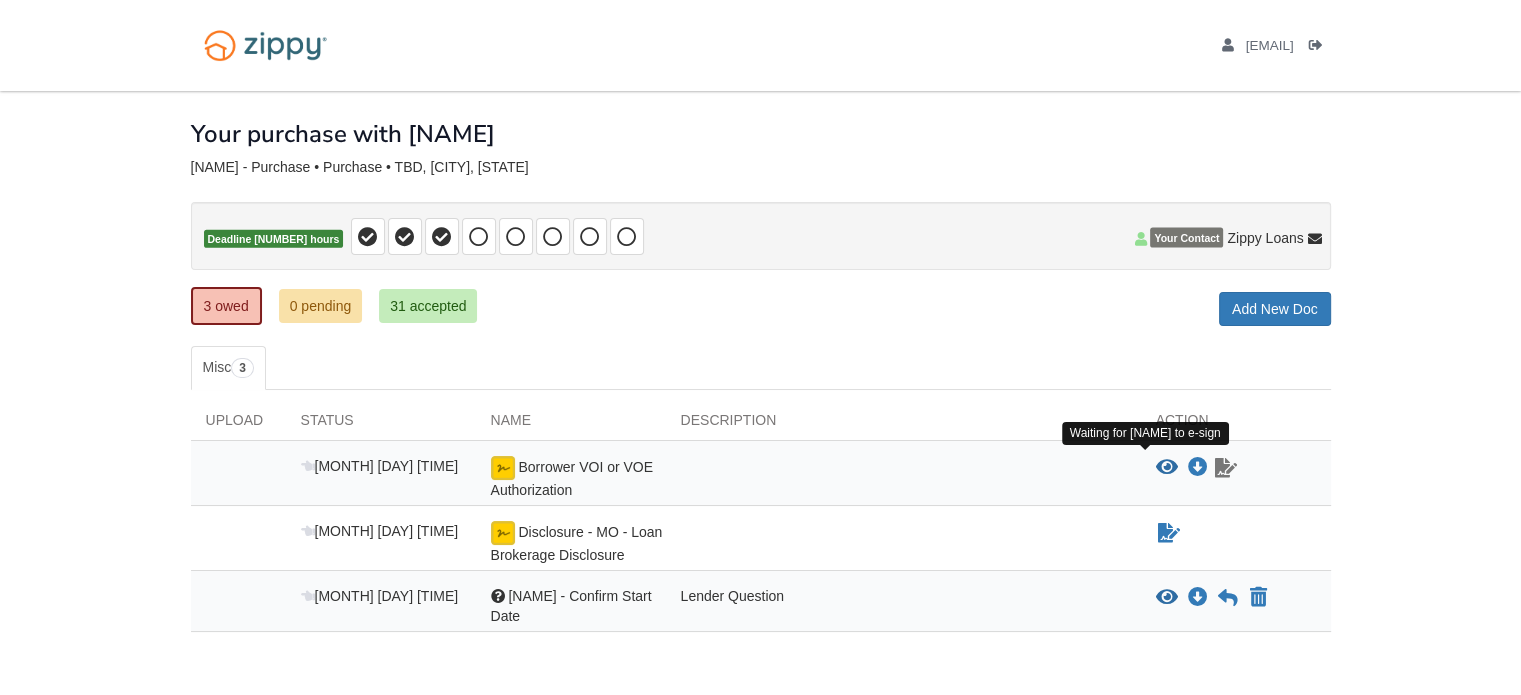 click at bounding box center (1226, 468) 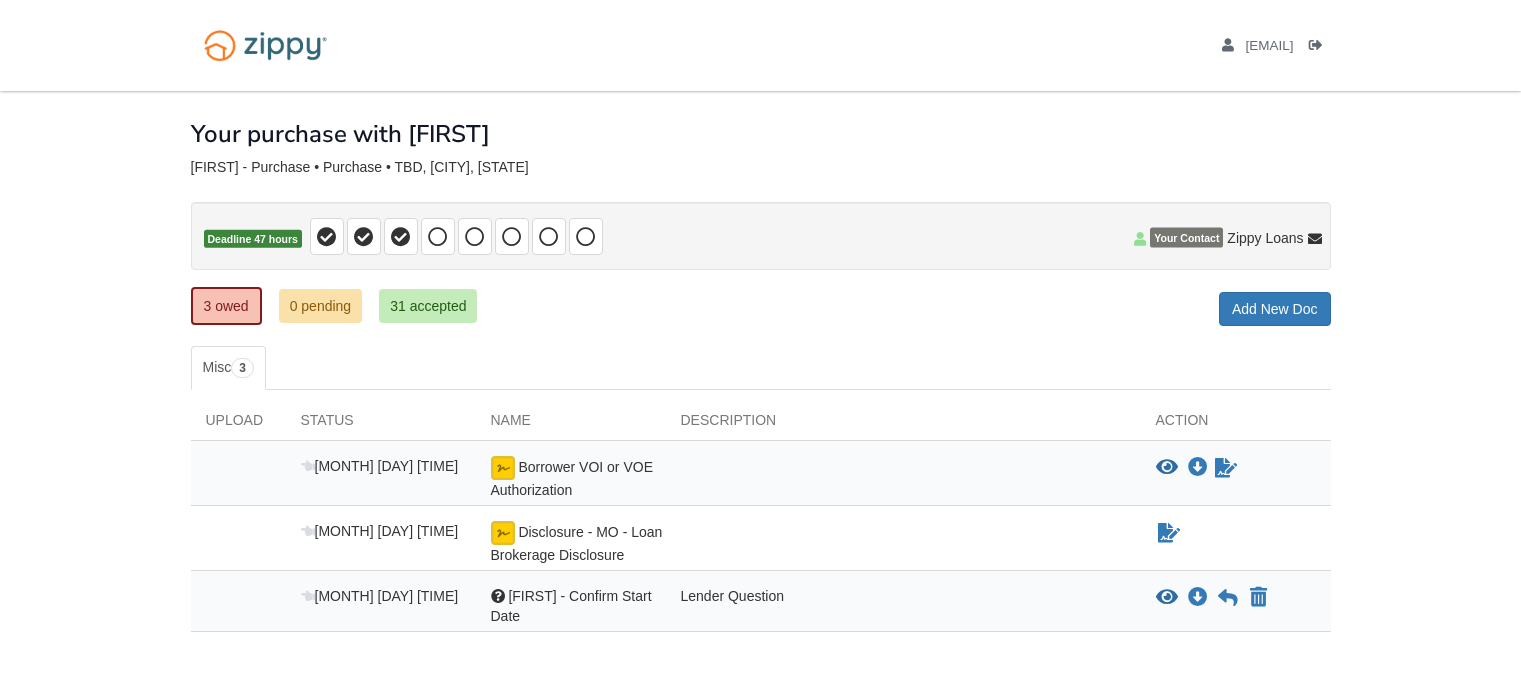 scroll, scrollTop: 0, scrollLeft: 0, axis: both 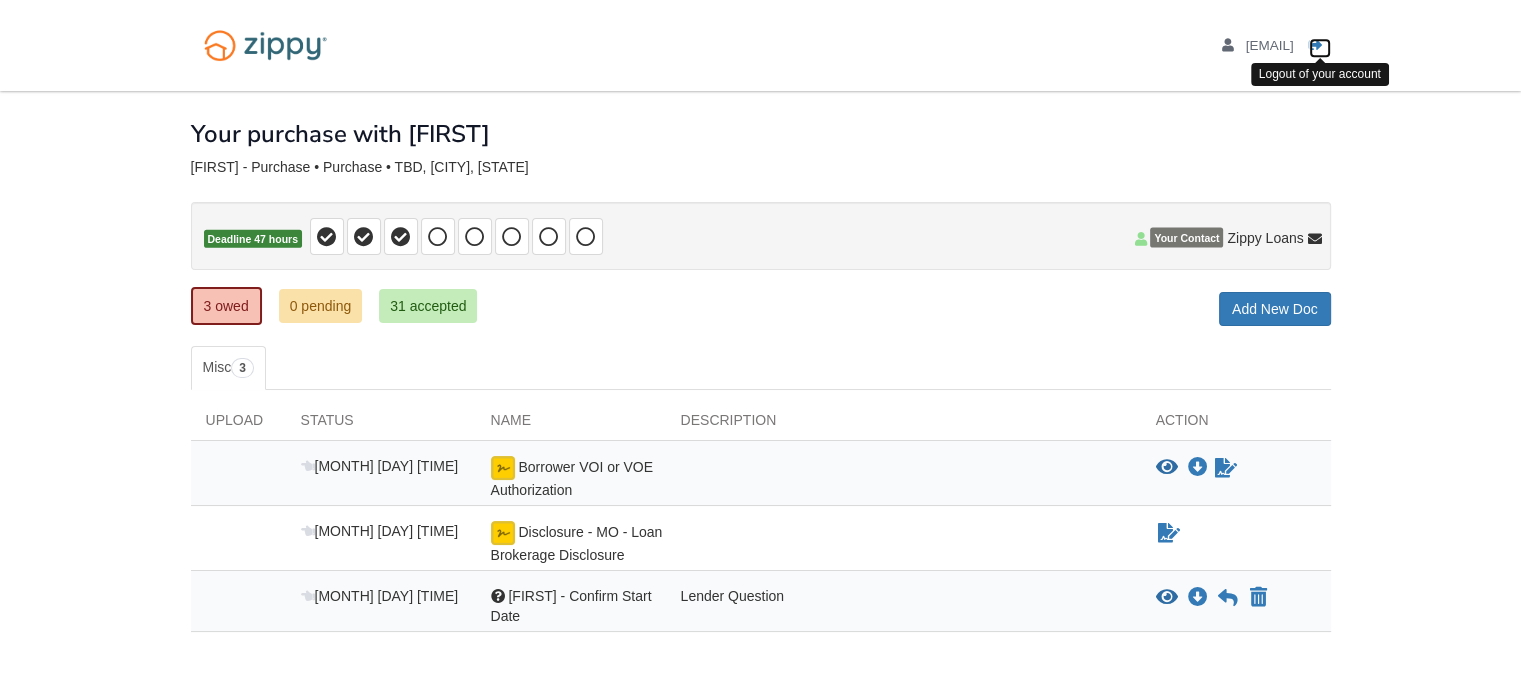 click at bounding box center (1316, 46) 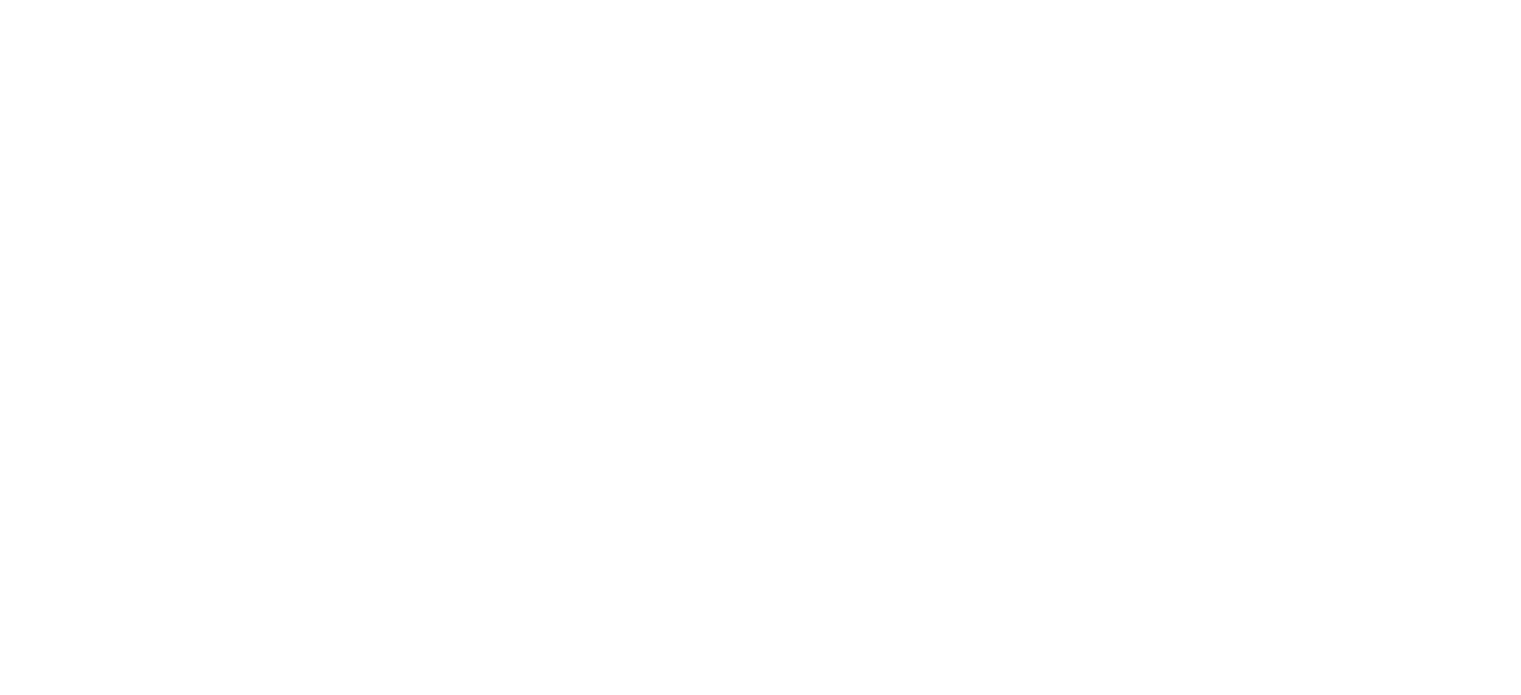 scroll, scrollTop: 0, scrollLeft: 0, axis: both 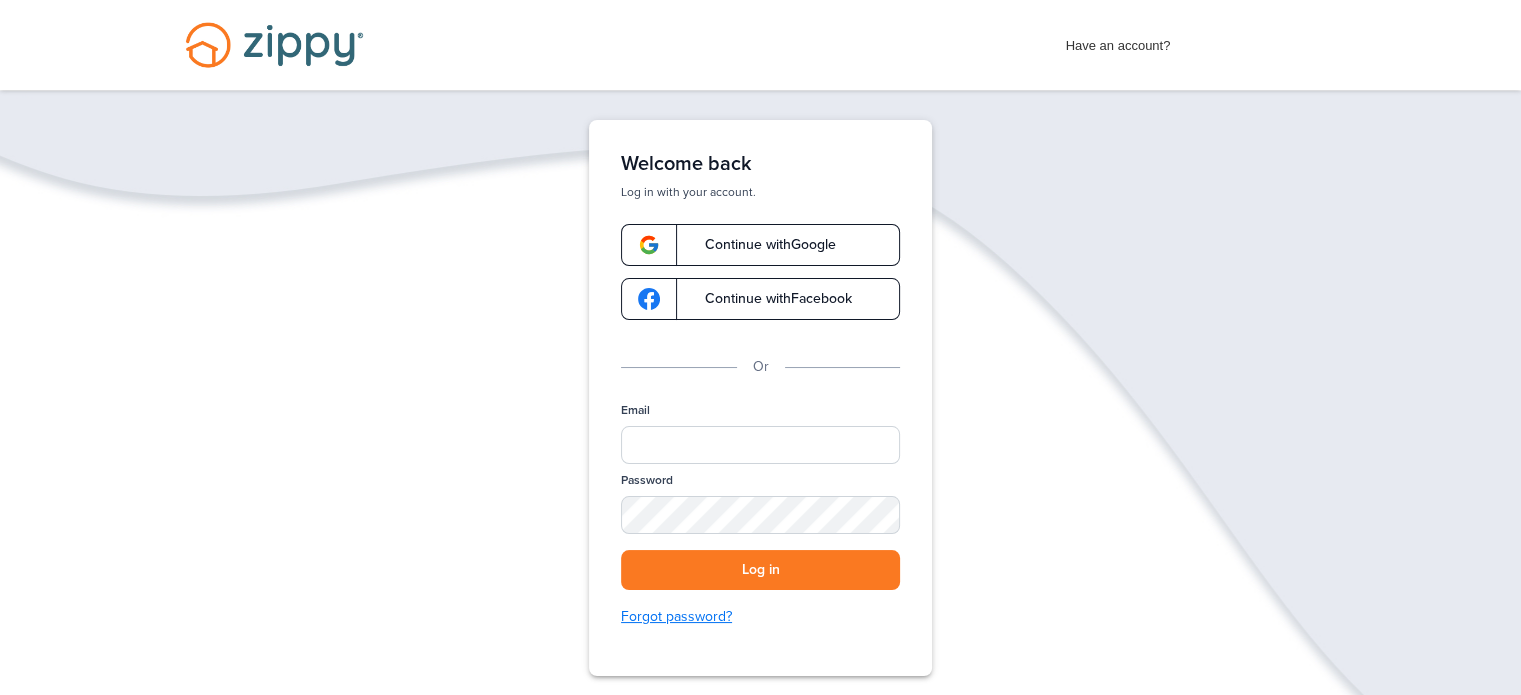 click on "Forgot password?" at bounding box center (760, 617) 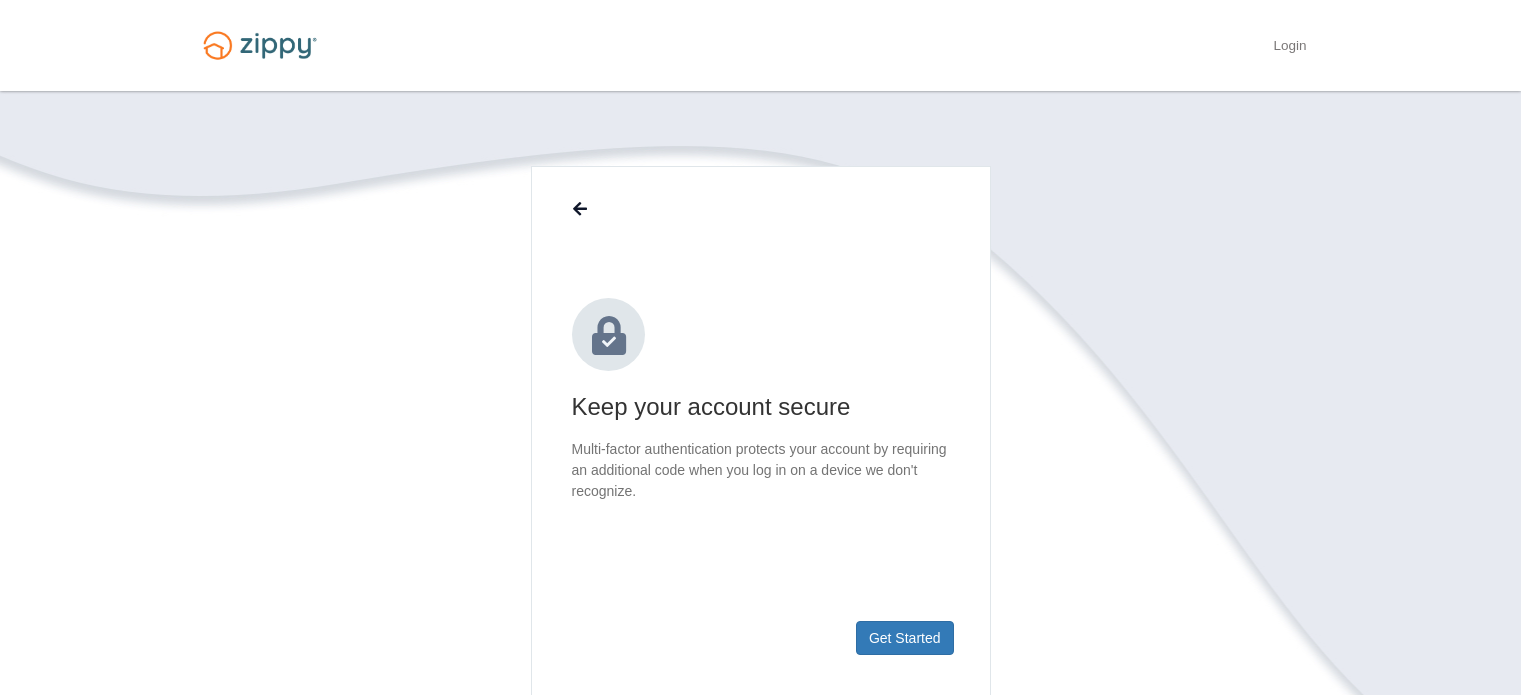 scroll, scrollTop: 0, scrollLeft: 0, axis: both 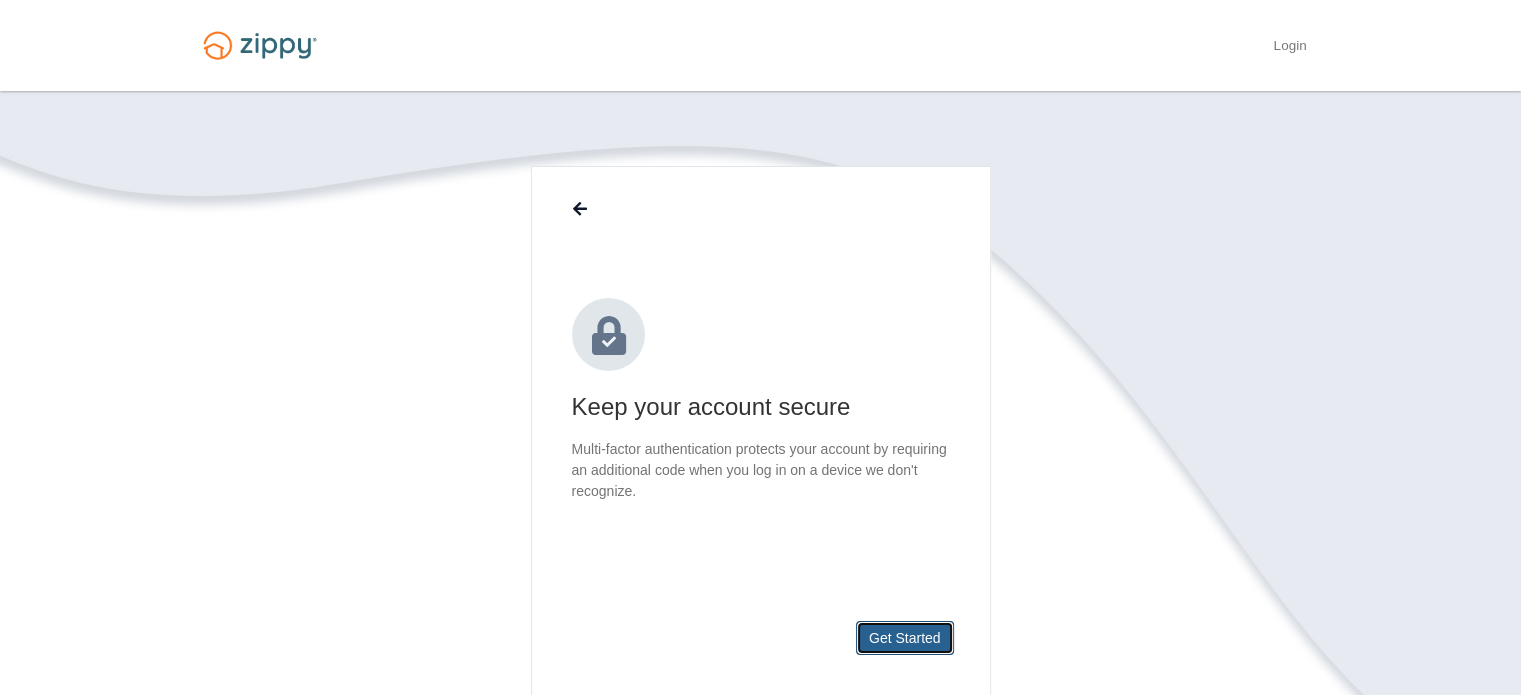 click on "Get Started" at bounding box center (905, 638) 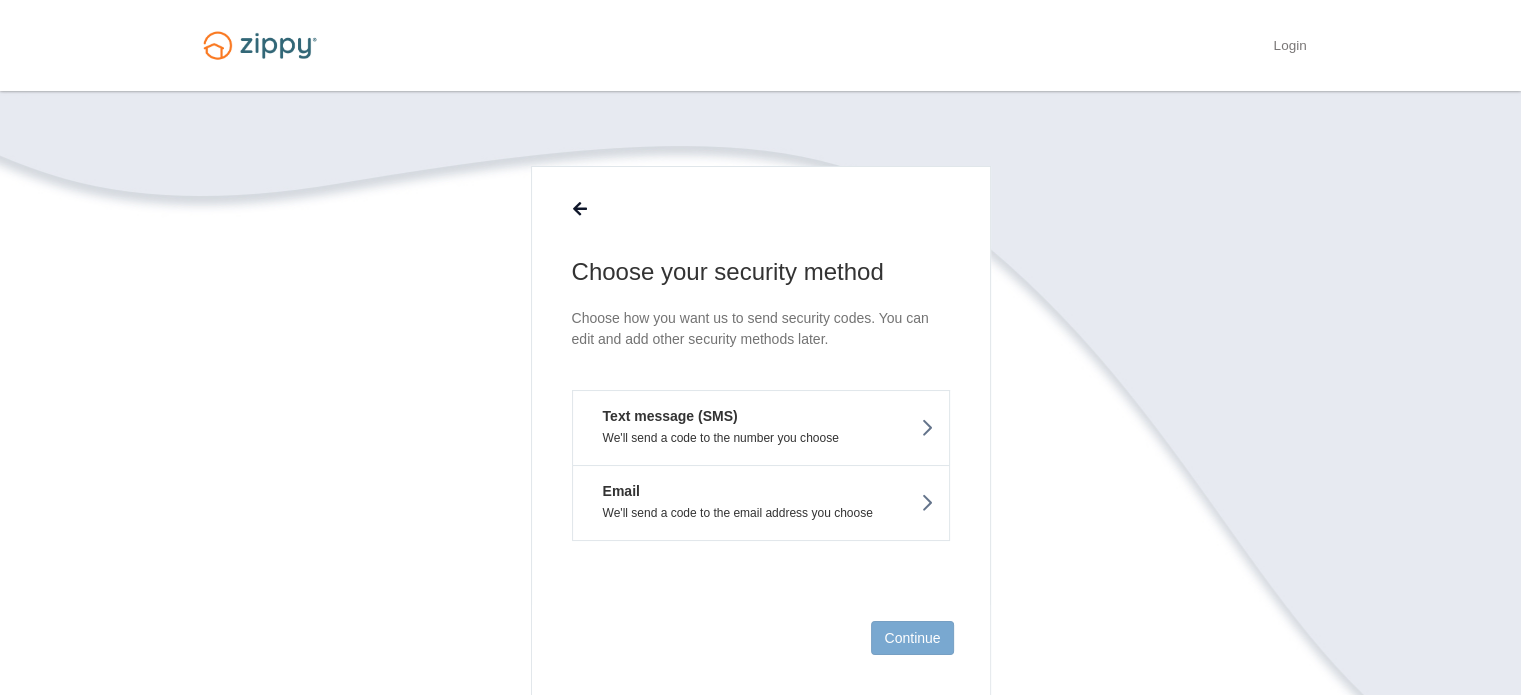 click on "We'll send a code to the number you choose" at bounding box center (761, 438) 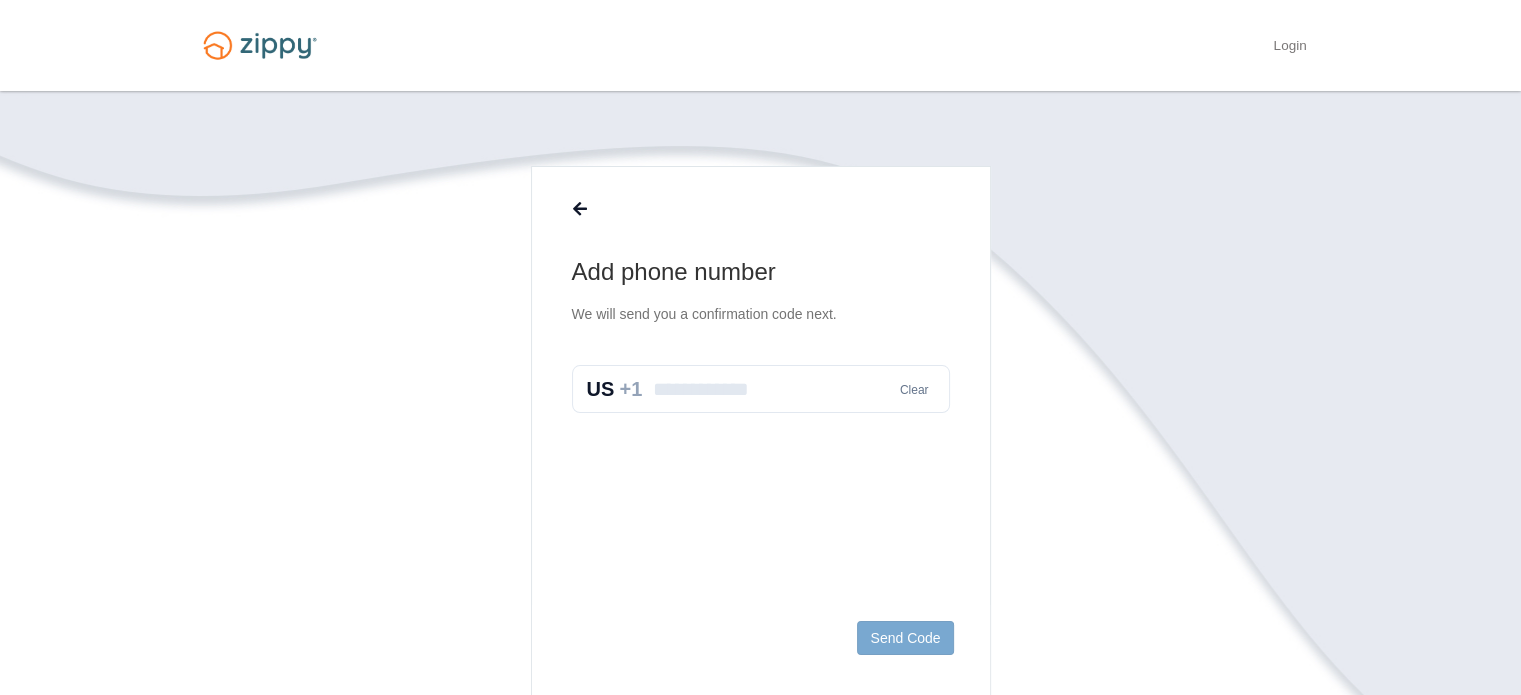 click at bounding box center (761, 389) 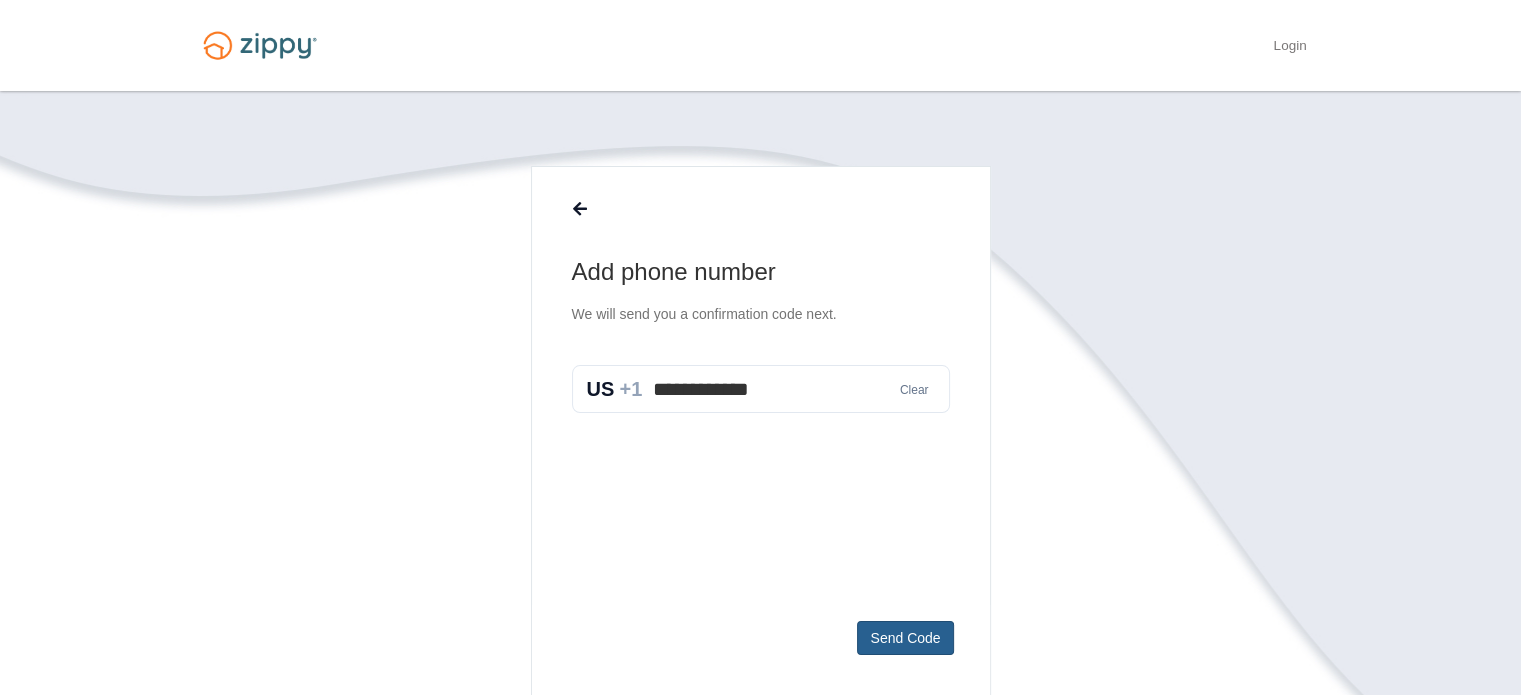 type on "**********" 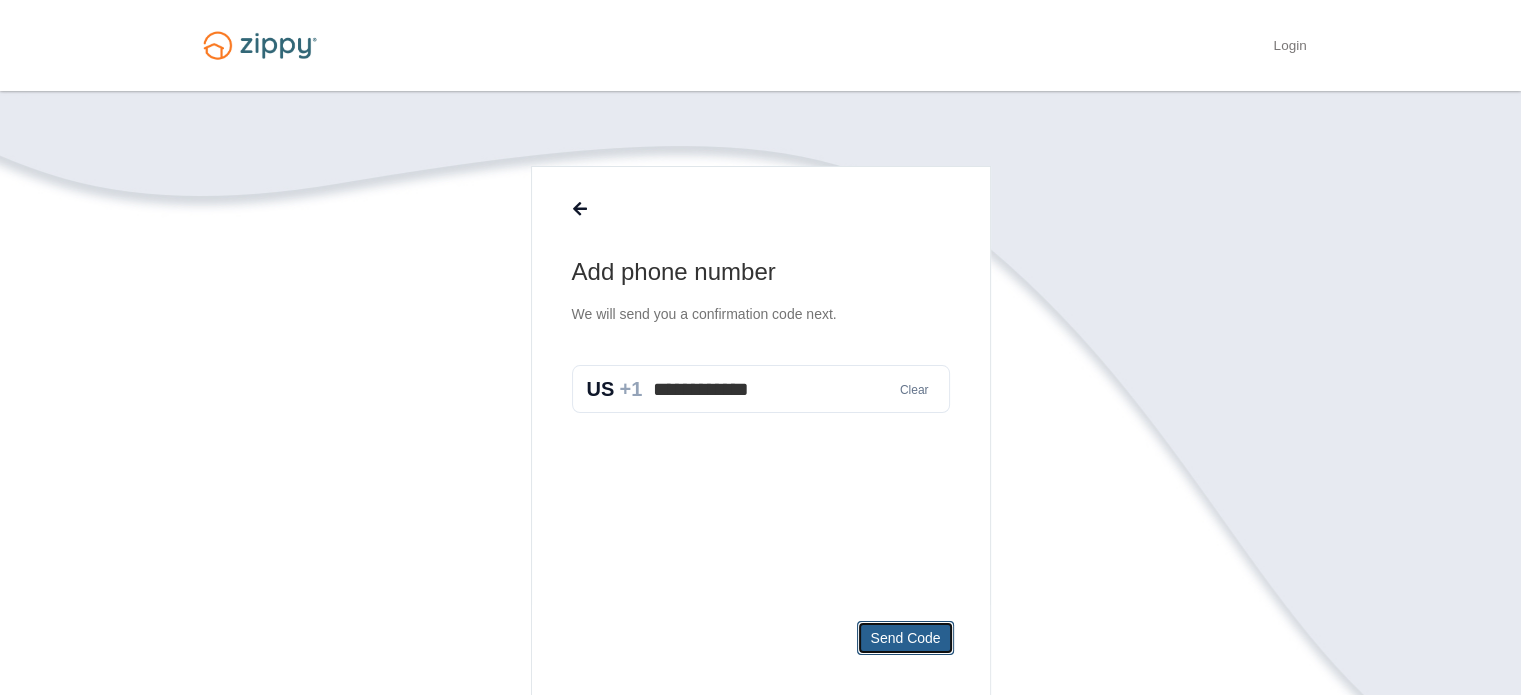 click on "Send Code" at bounding box center [905, 638] 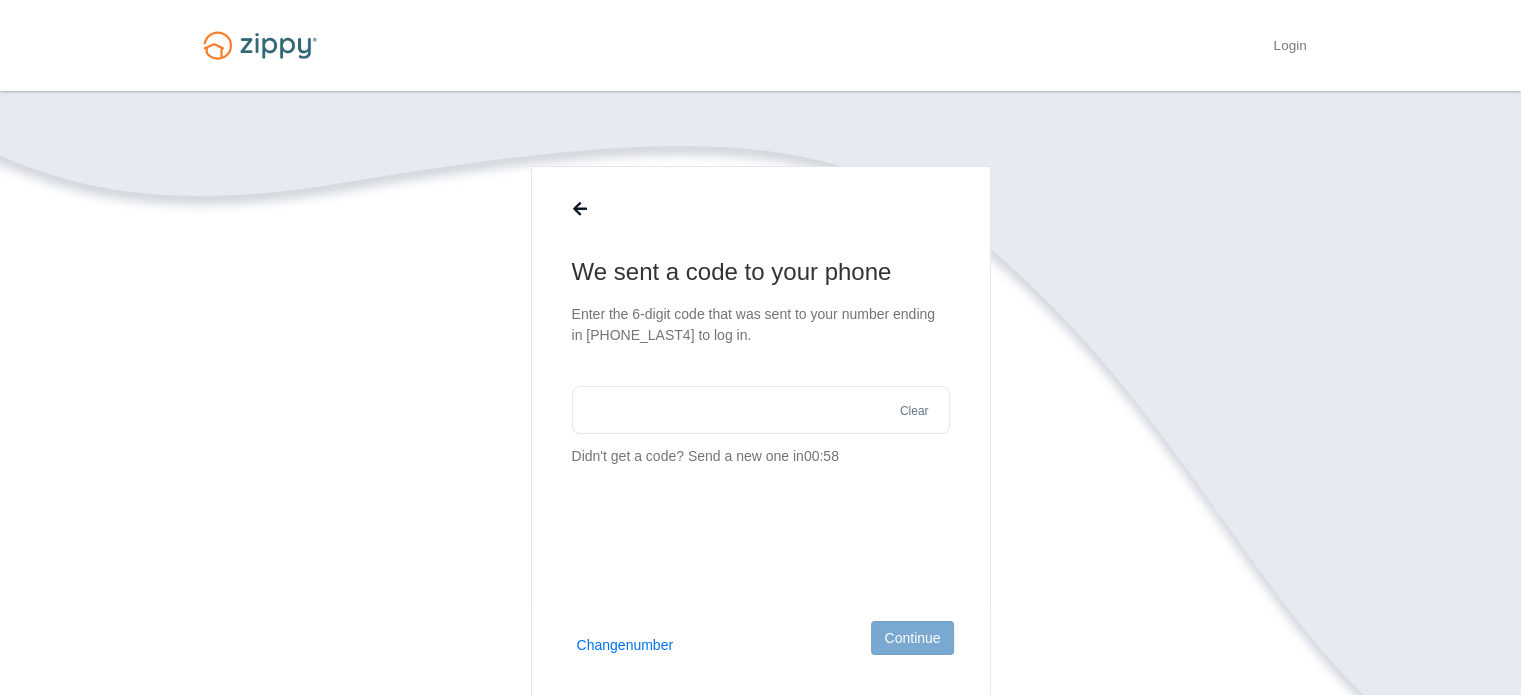 click at bounding box center (761, 410) 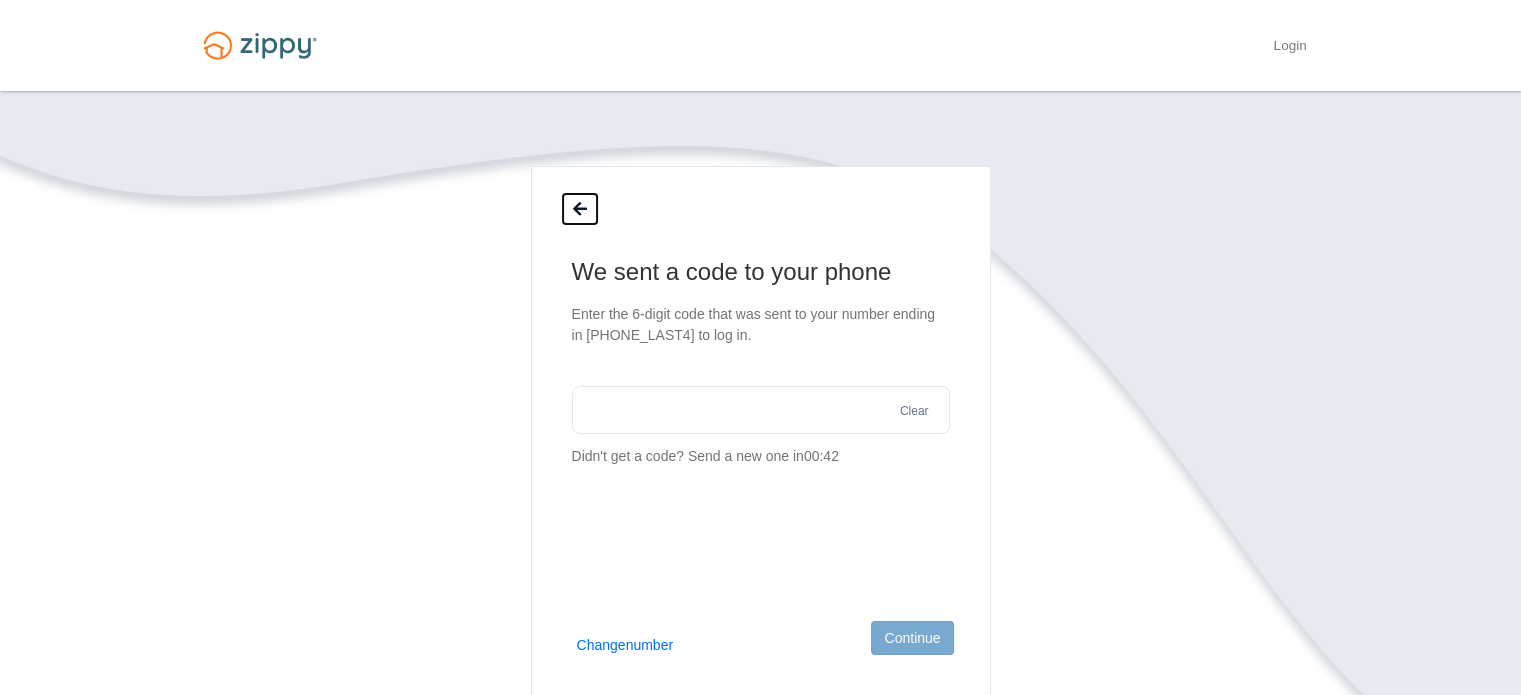 click at bounding box center [580, 210] 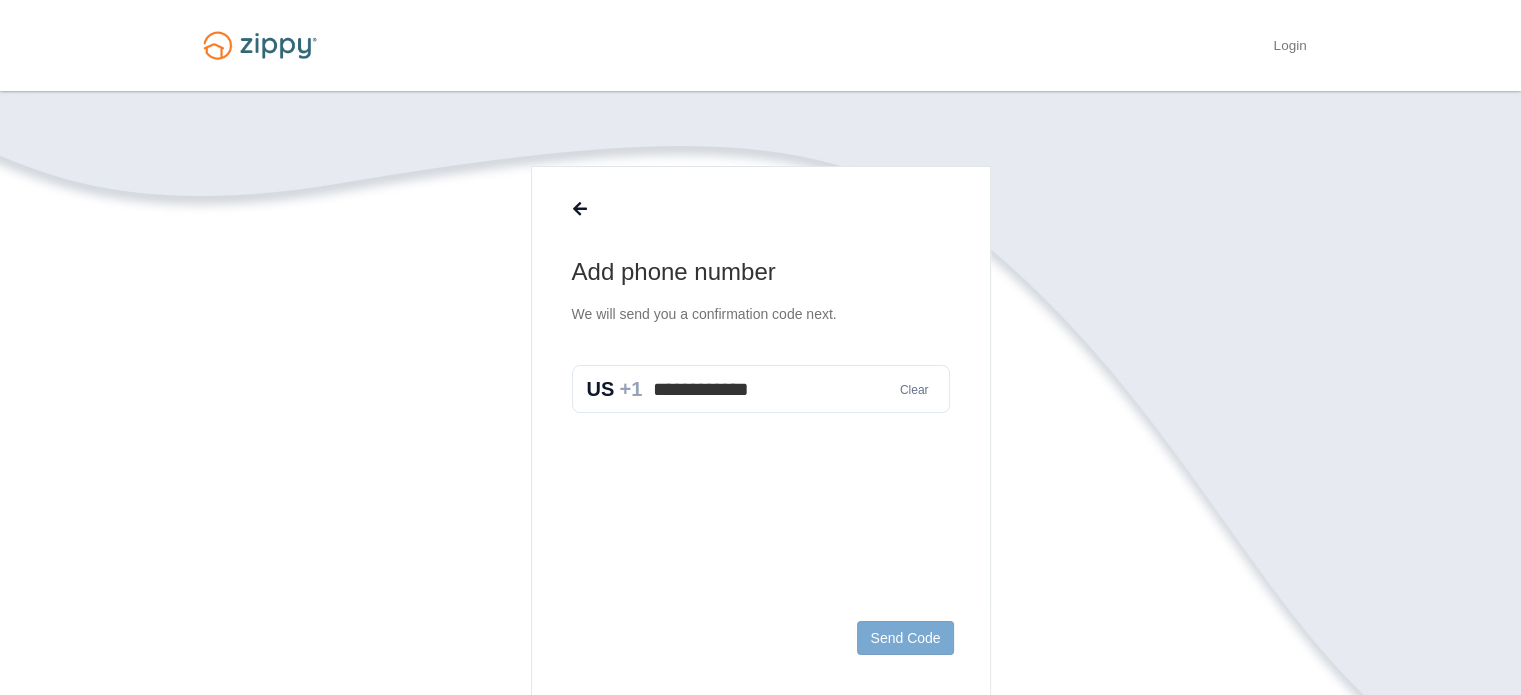 click on "Clear" at bounding box center (914, 390) 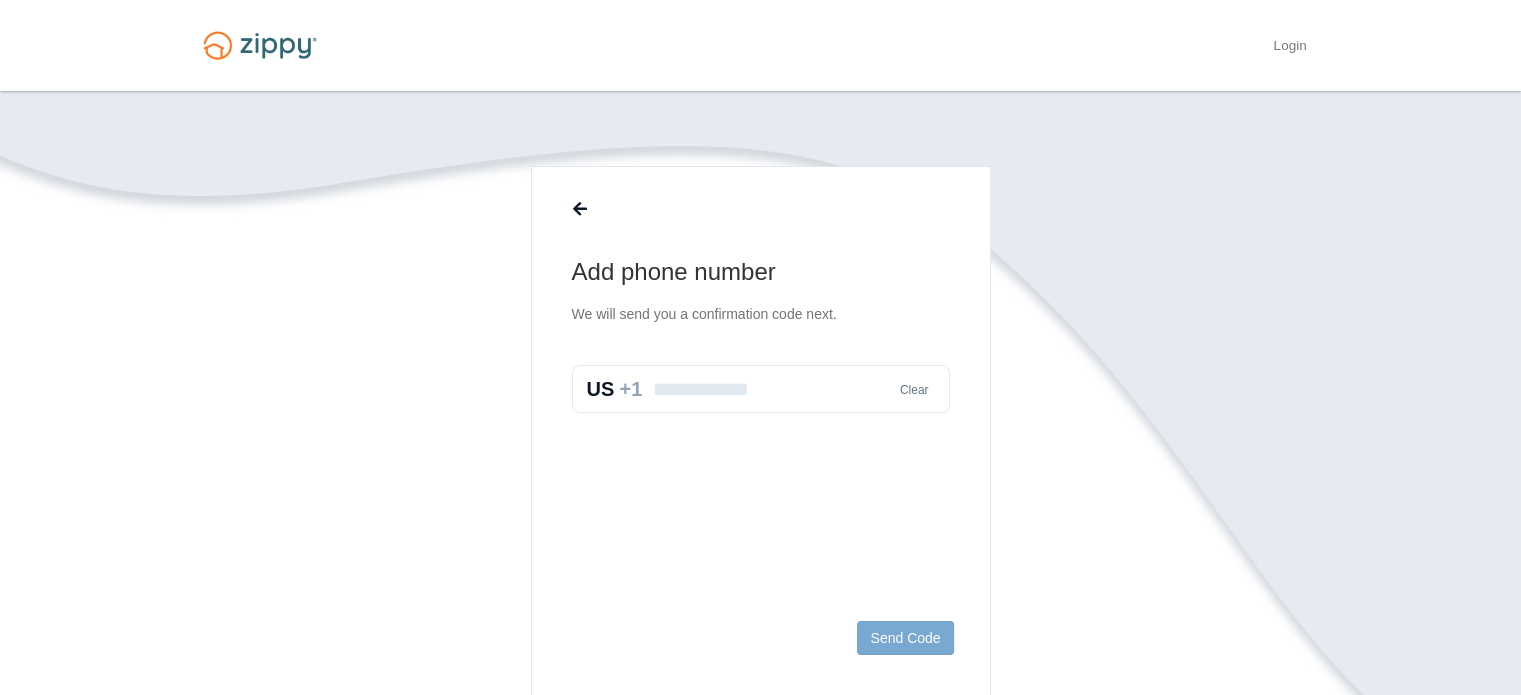 click at bounding box center [761, 389] 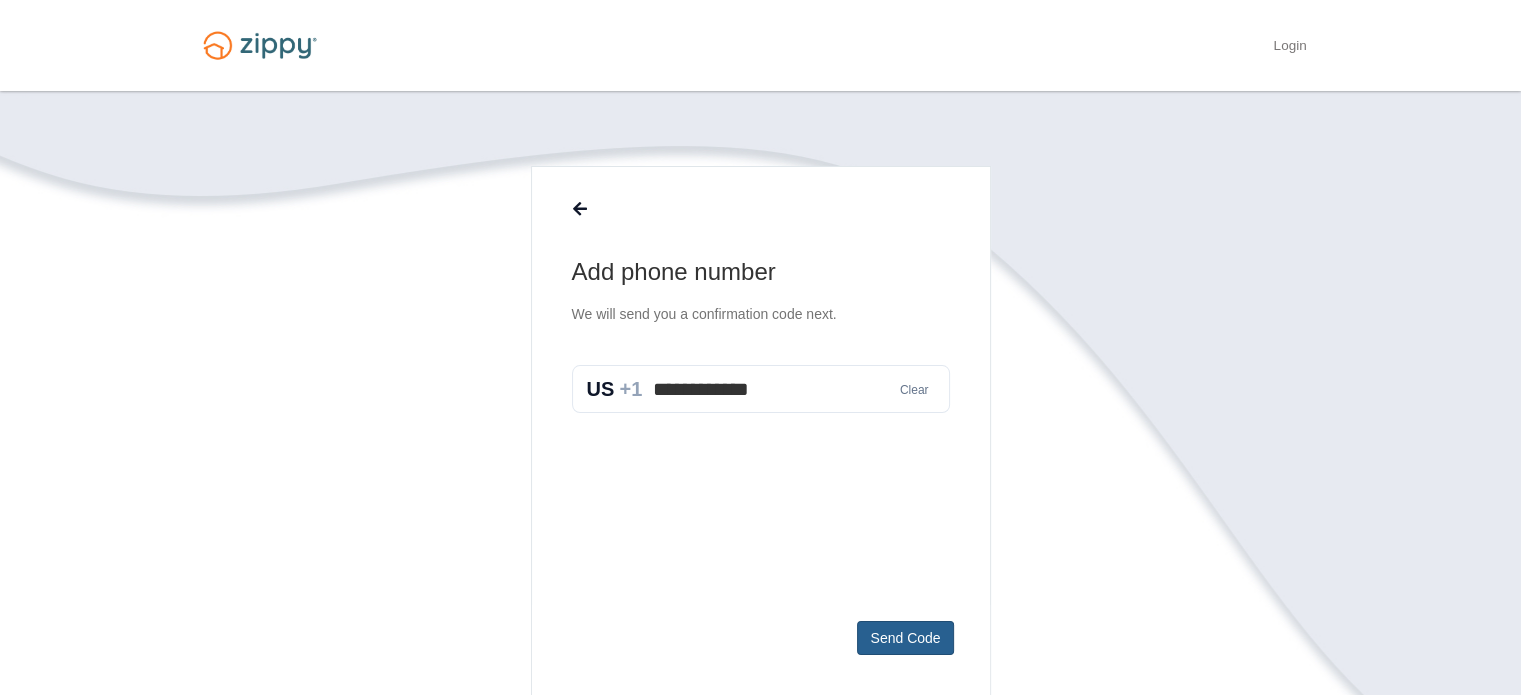 type on "**********" 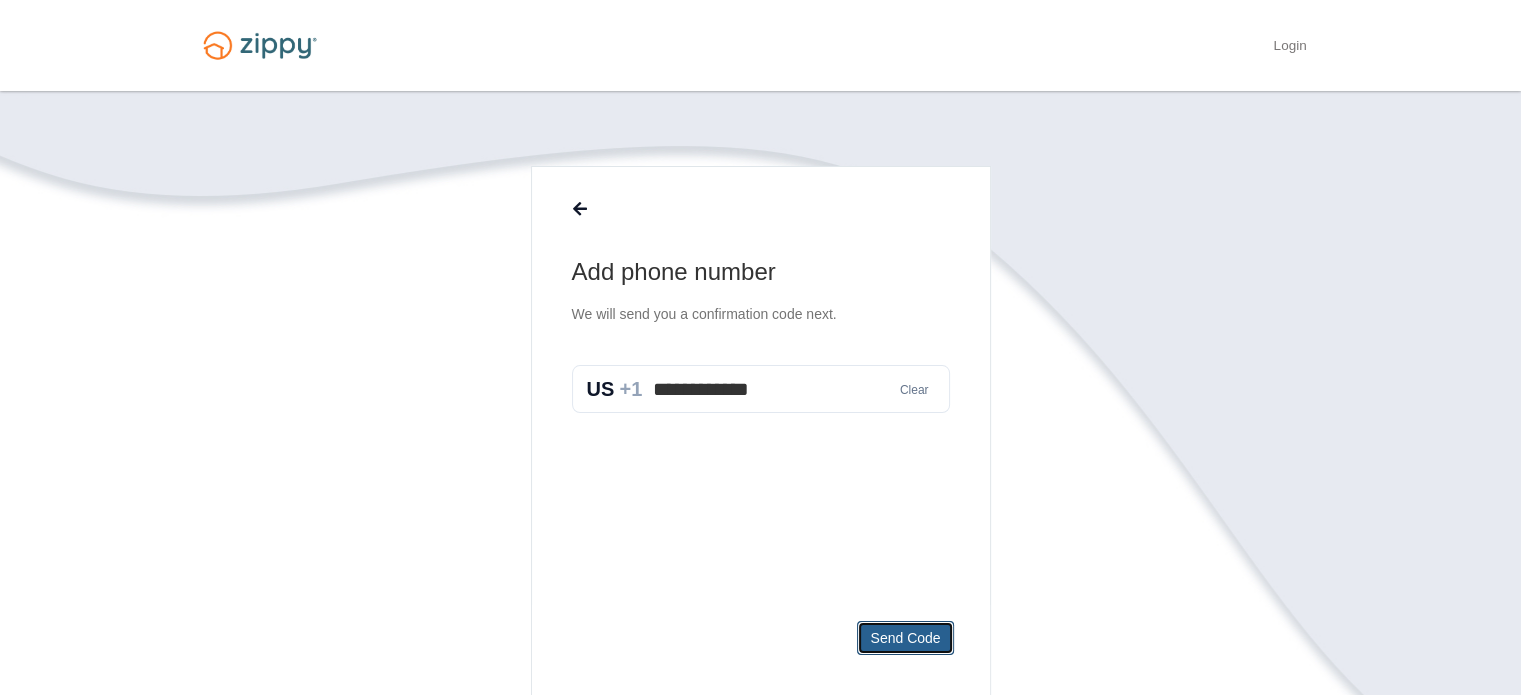 click on "Send Code" at bounding box center [905, 638] 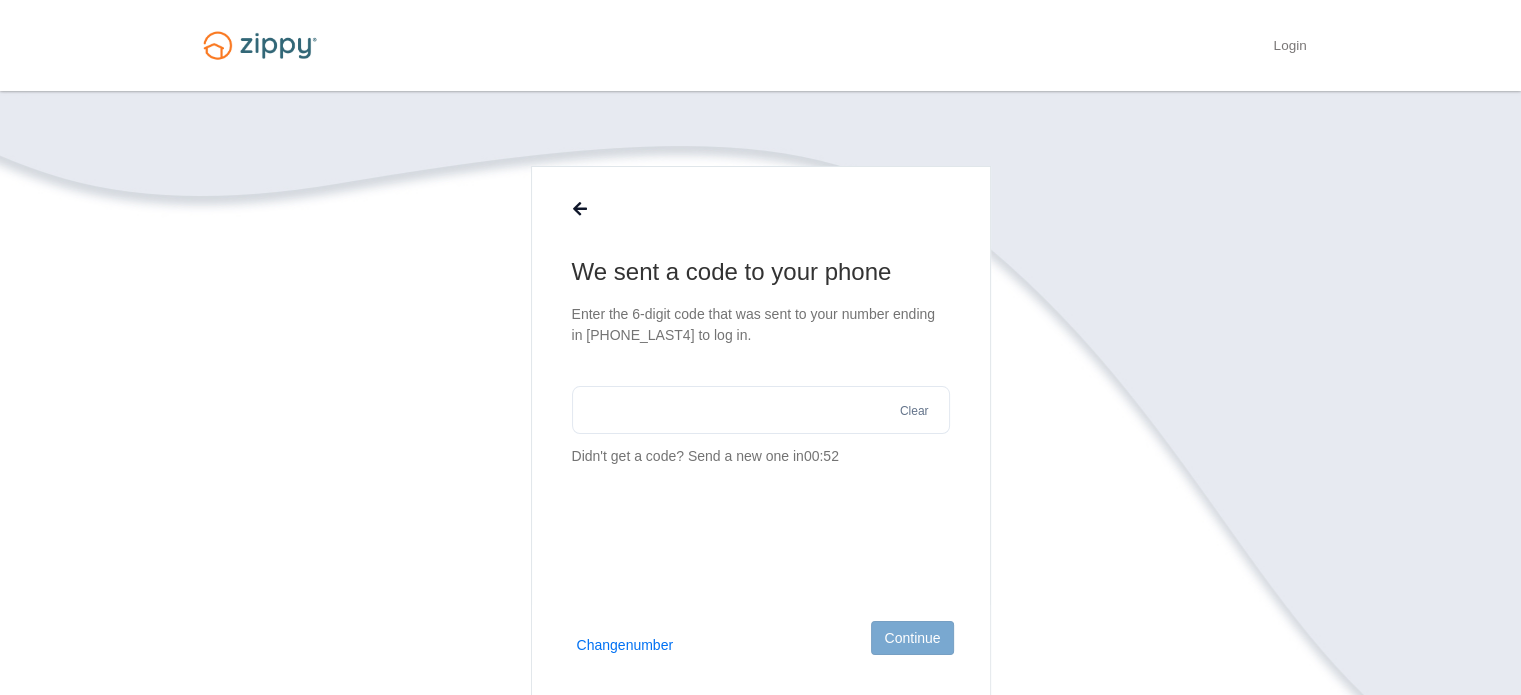 click at bounding box center [761, 410] 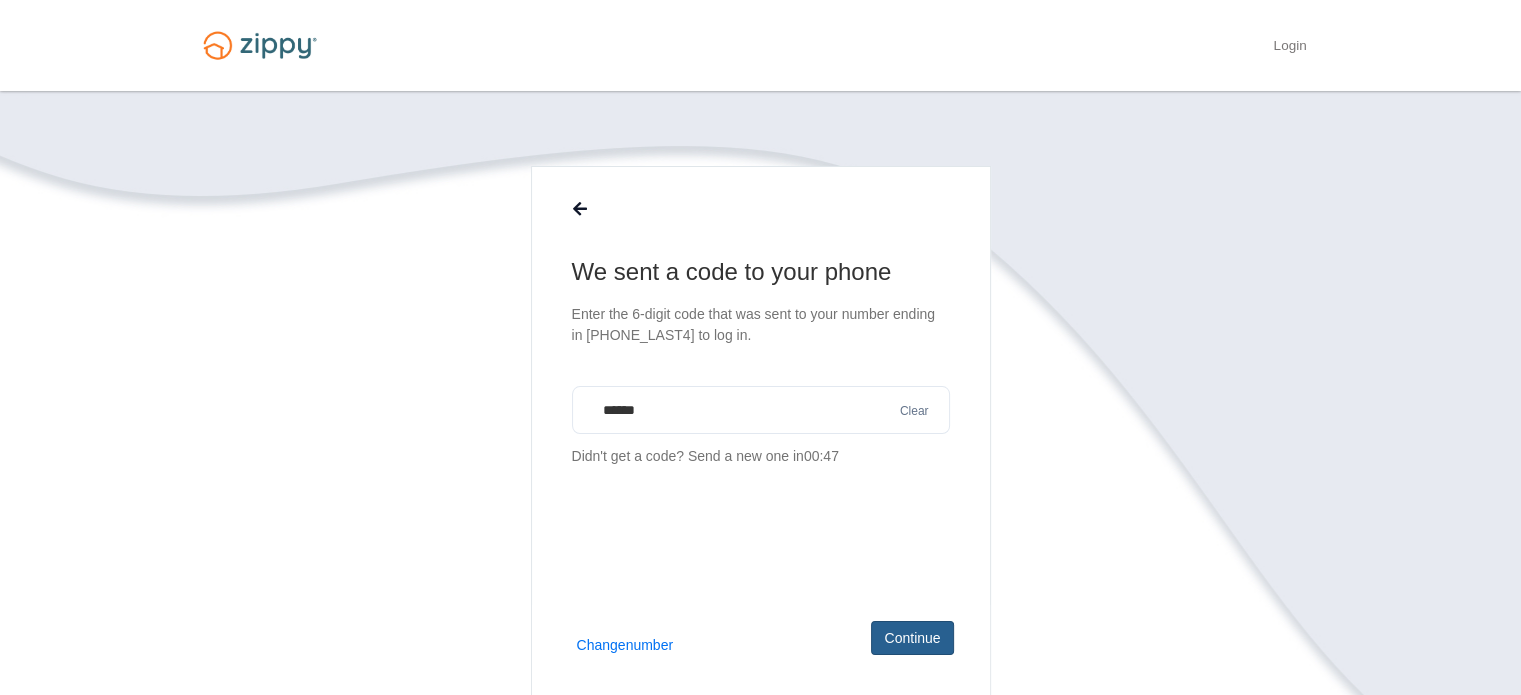 type on "******" 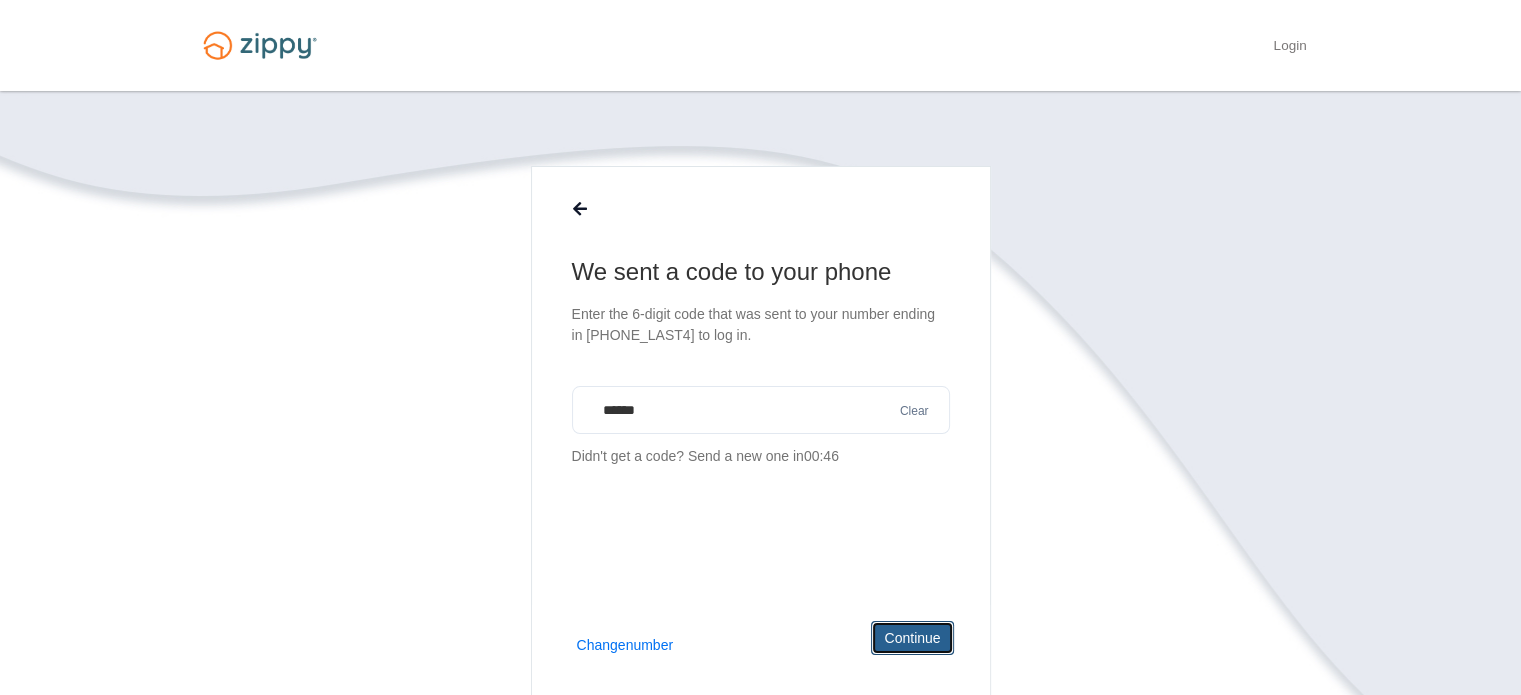 click on "Continue" at bounding box center [912, 638] 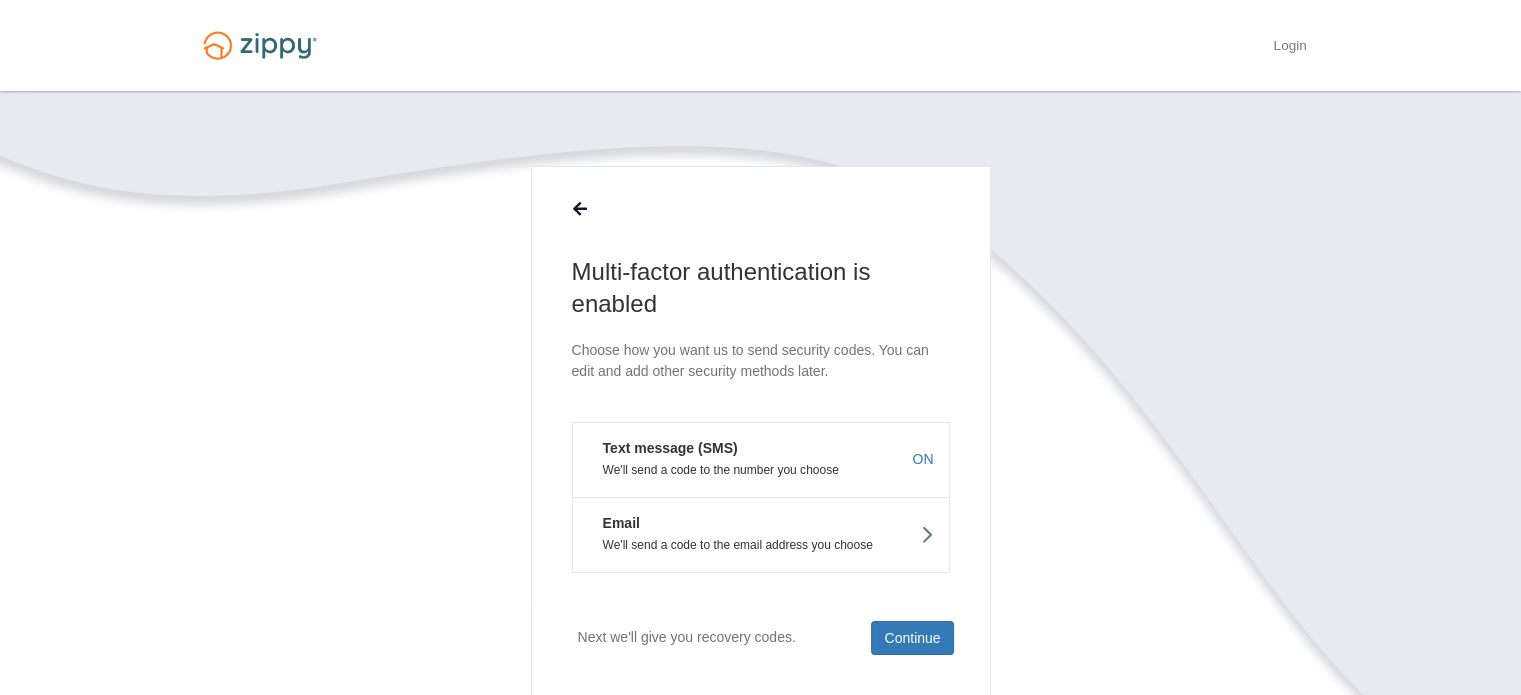 click on "Next we'll give you recovery codes. Continue" at bounding box center (761, 670) 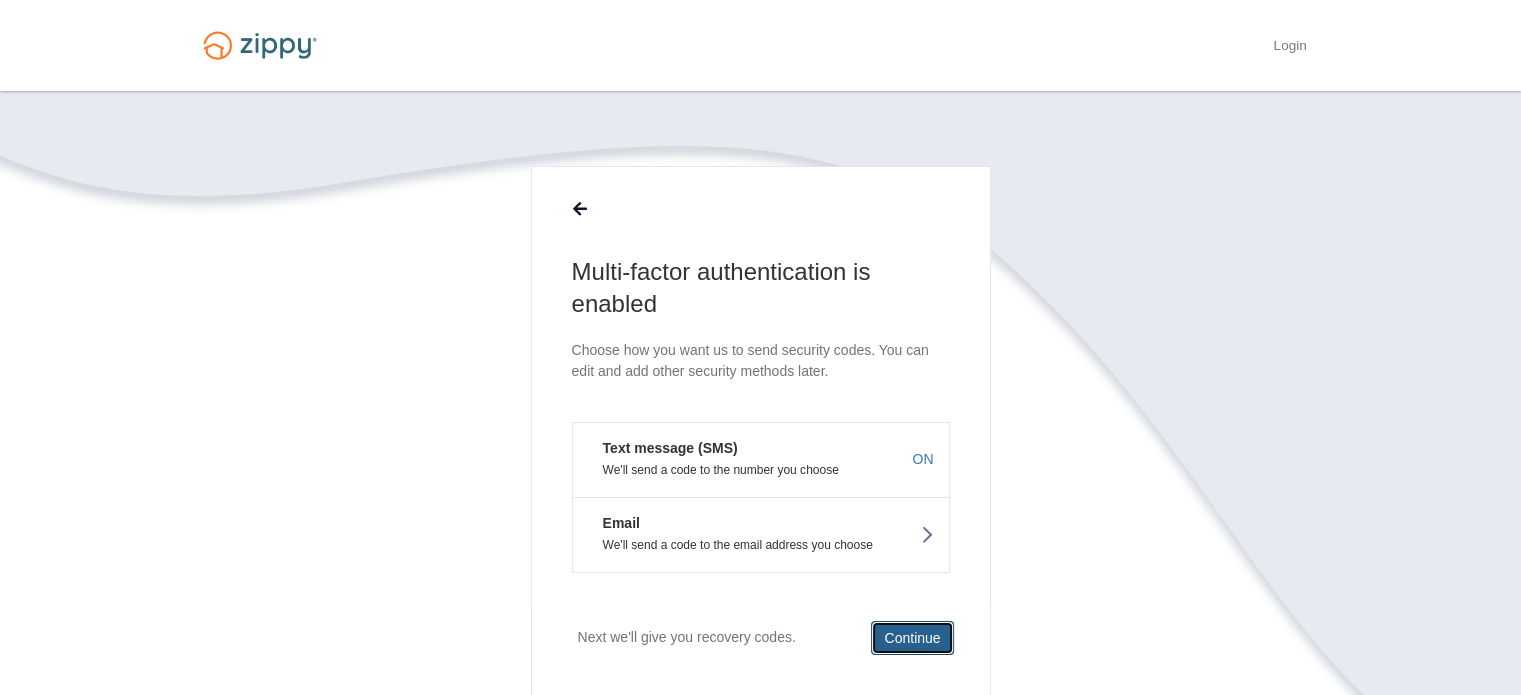 click on "Continue" at bounding box center (912, 638) 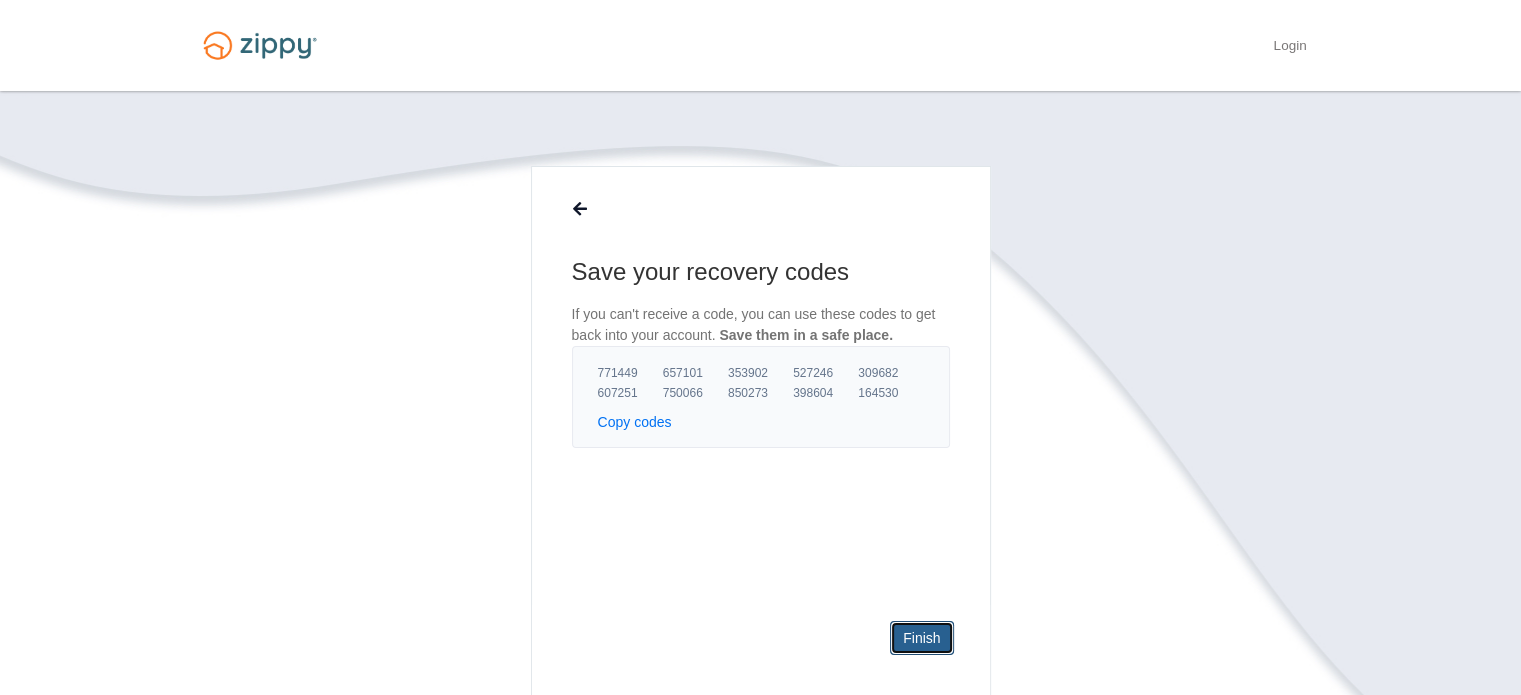 click on "Finish" at bounding box center [921, 638] 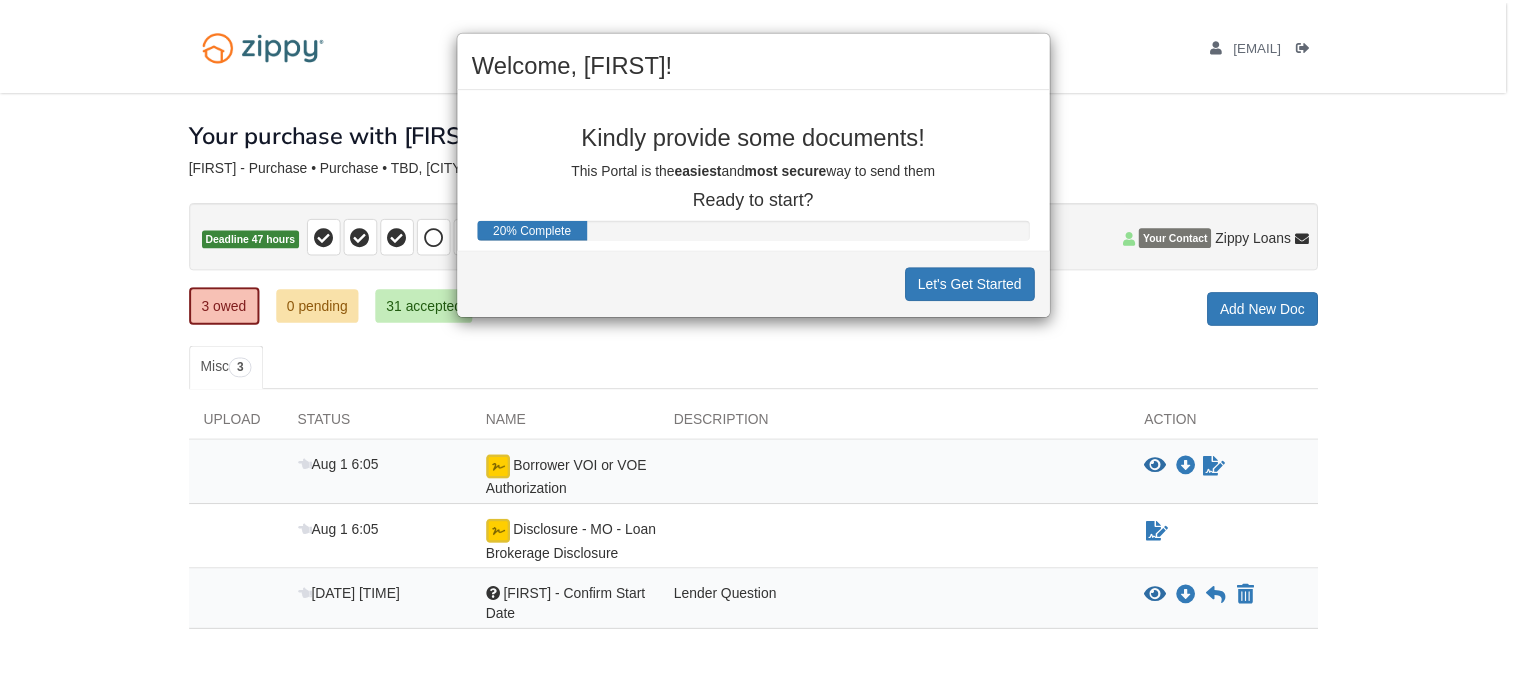 scroll, scrollTop: 0, scrollLeft: 0, axis: both 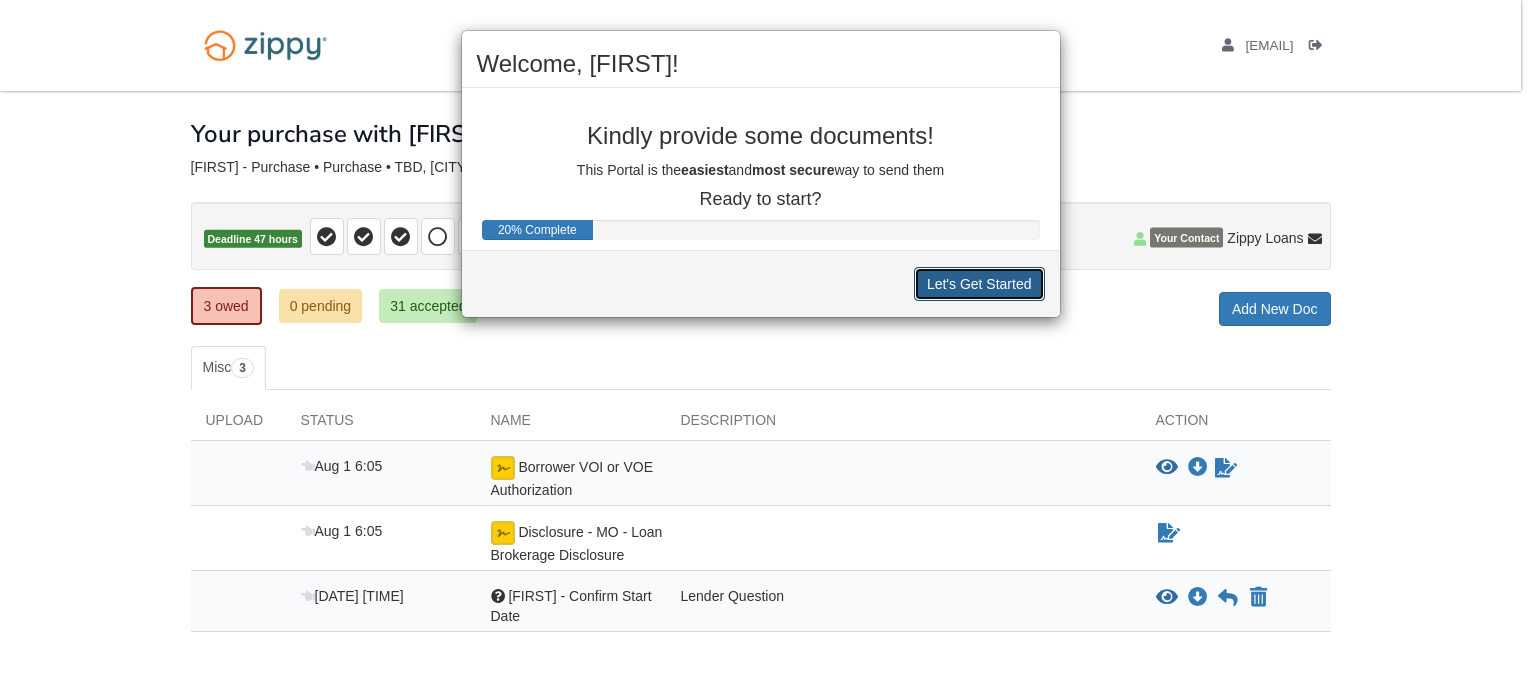 click on "Let's Get Started" at bounding box center [979, 284] 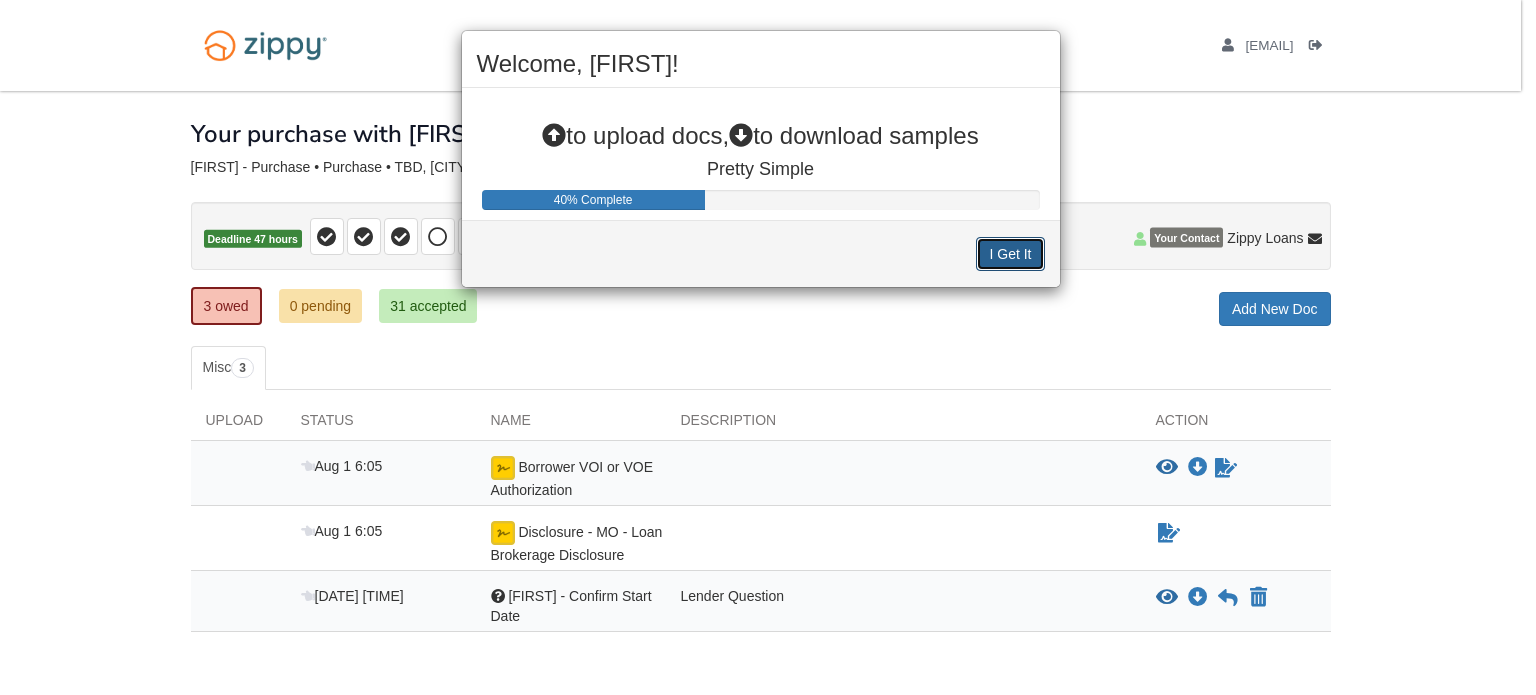 click on "I Get It" at bounding box center [1010, 254] 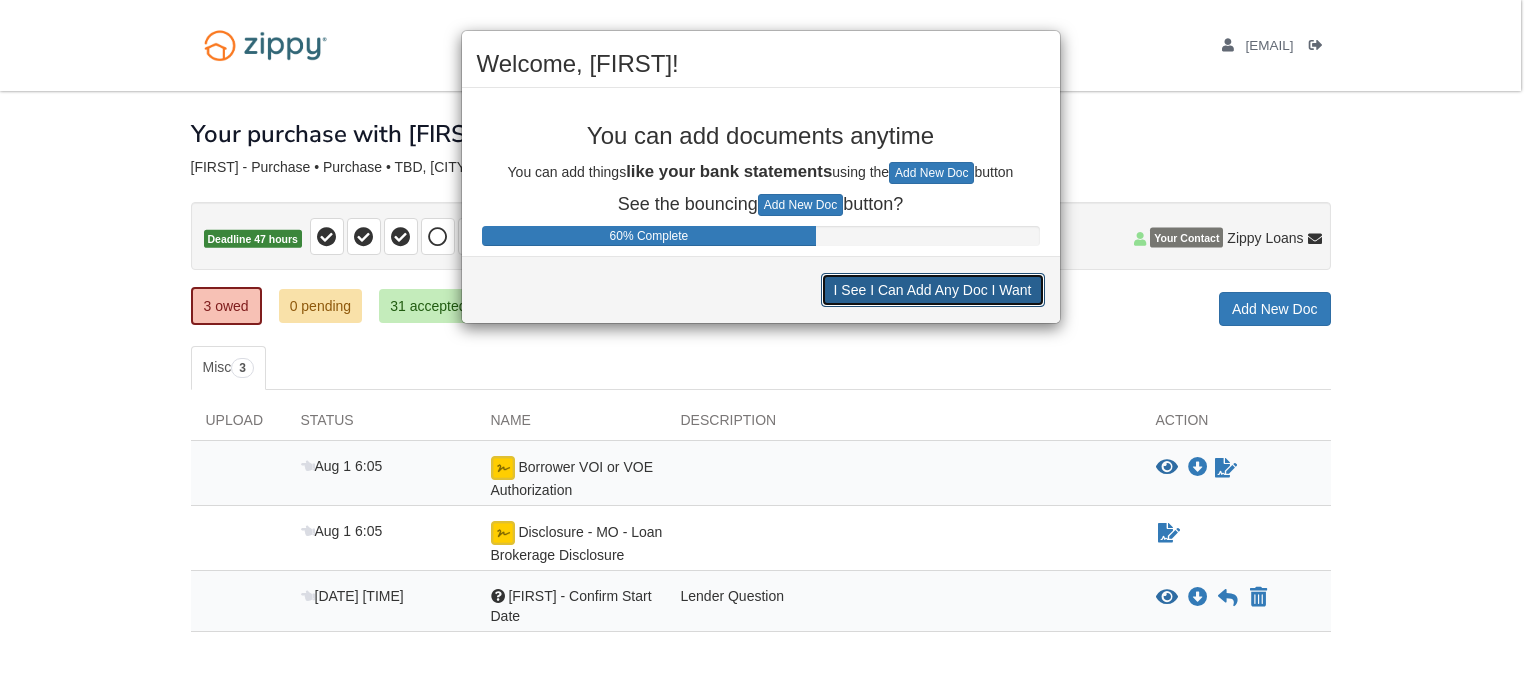 click on "I See I Can Add Any Doc I Want" at bounding box center [933, 290] 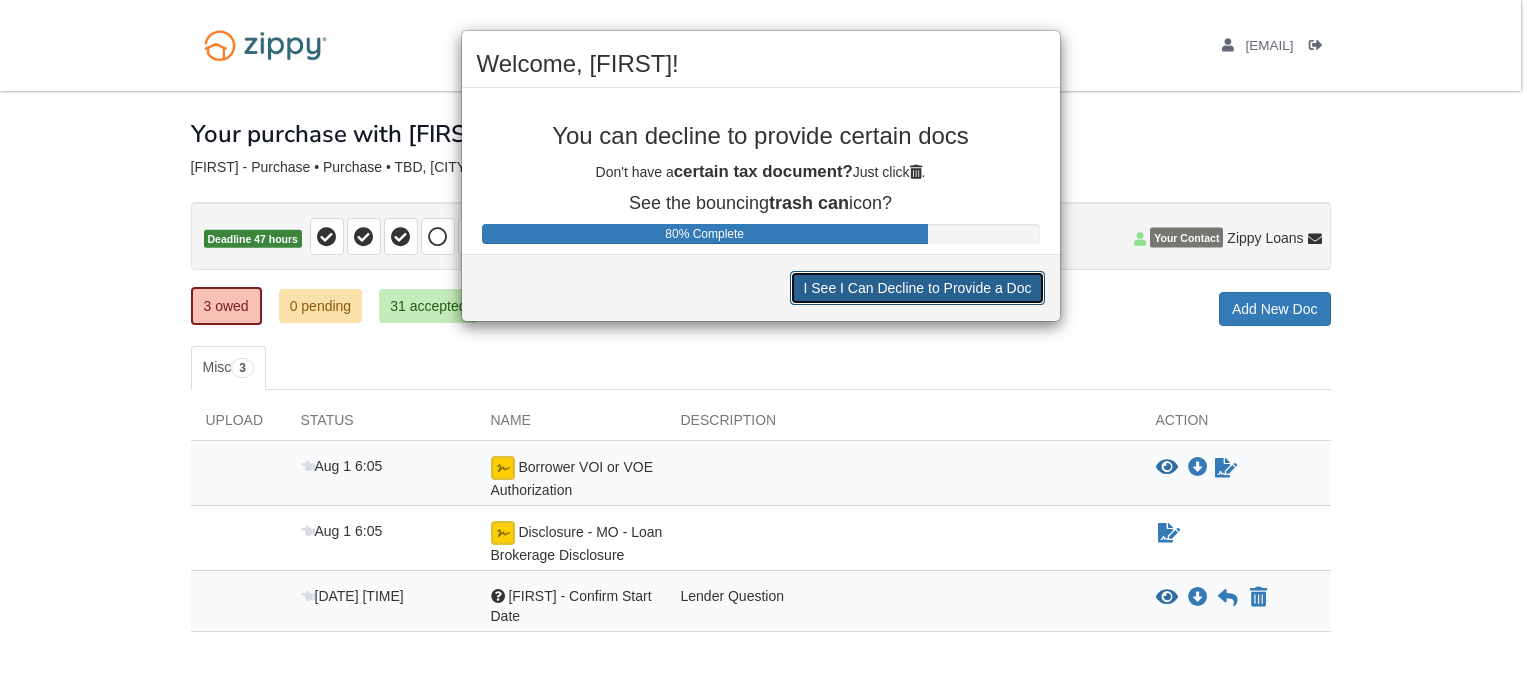 click on "I See I Can Decline to Provide a Doc" at bounding box center [917, 288] 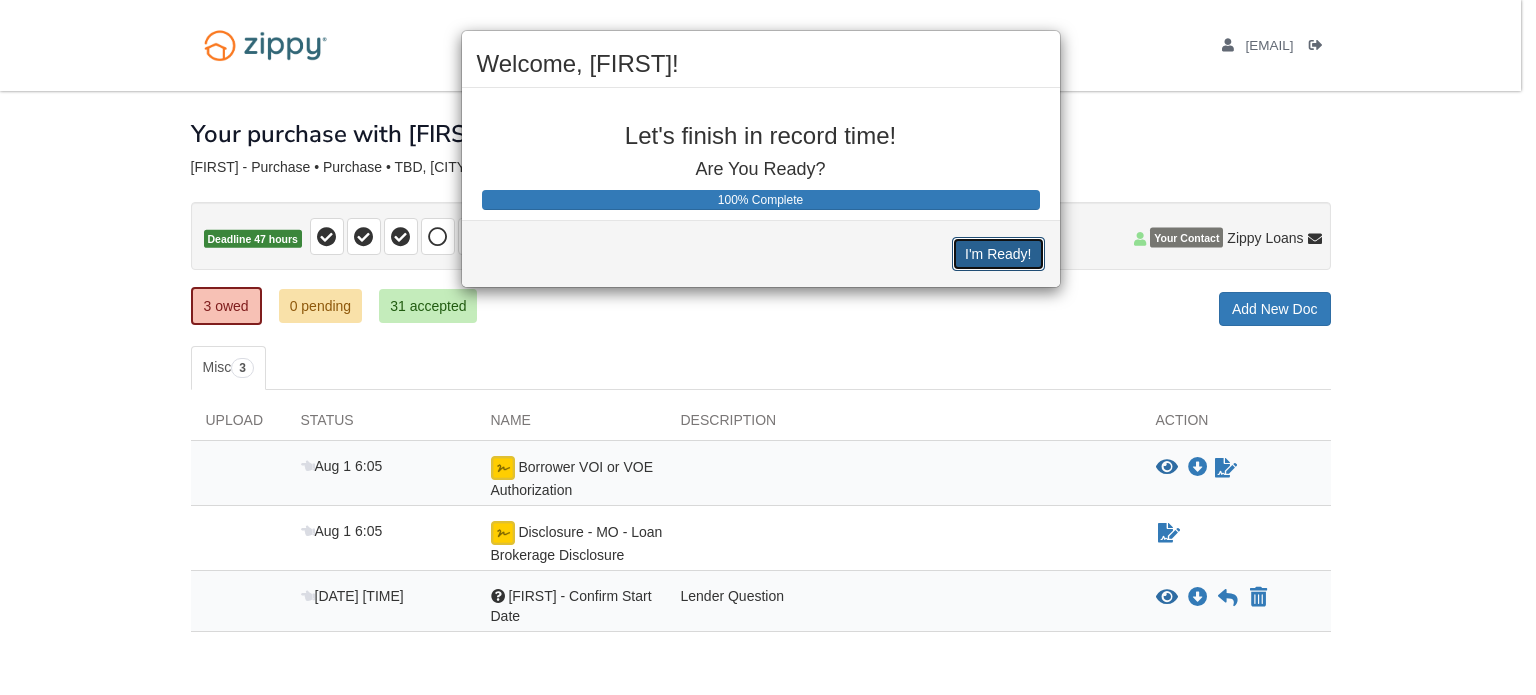 click on "I'm Ready!" at bounding box center [998, 254] 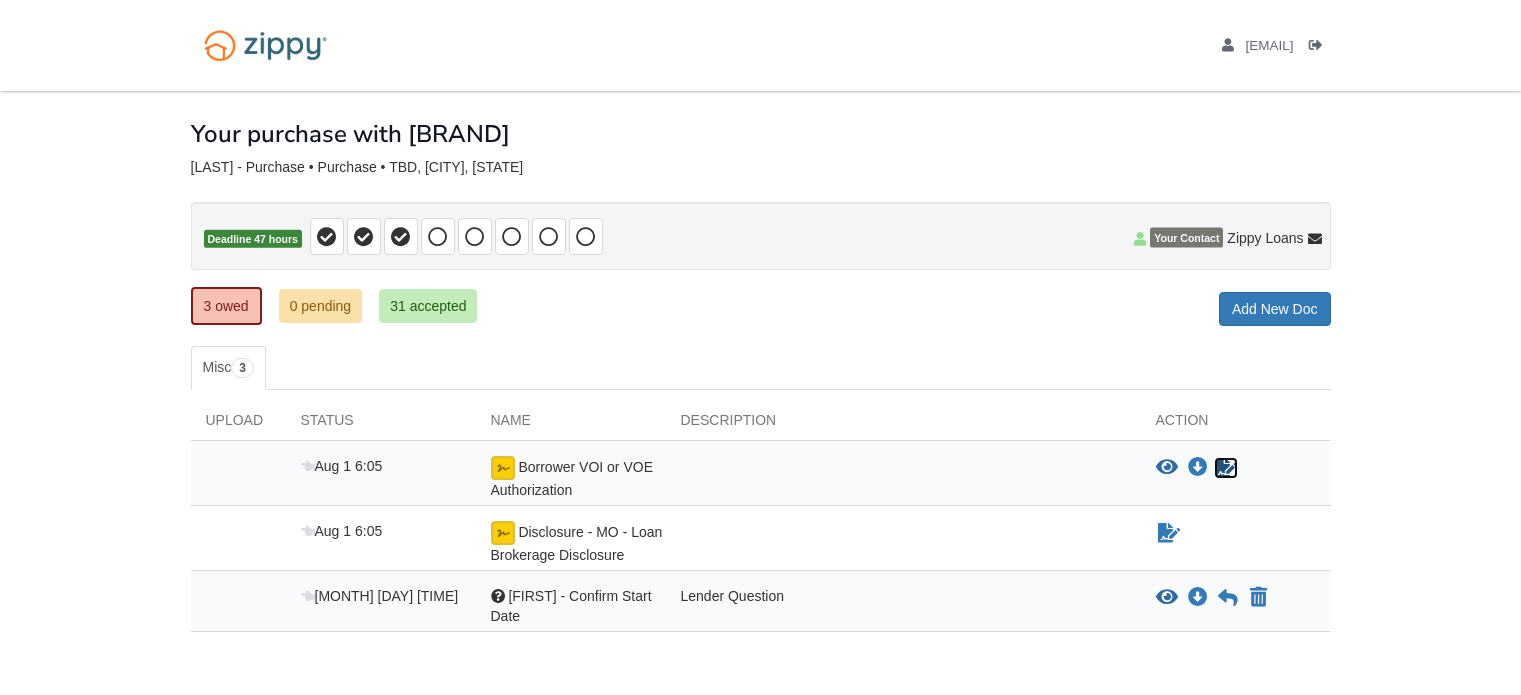 click at bounding box center [1226, 468] 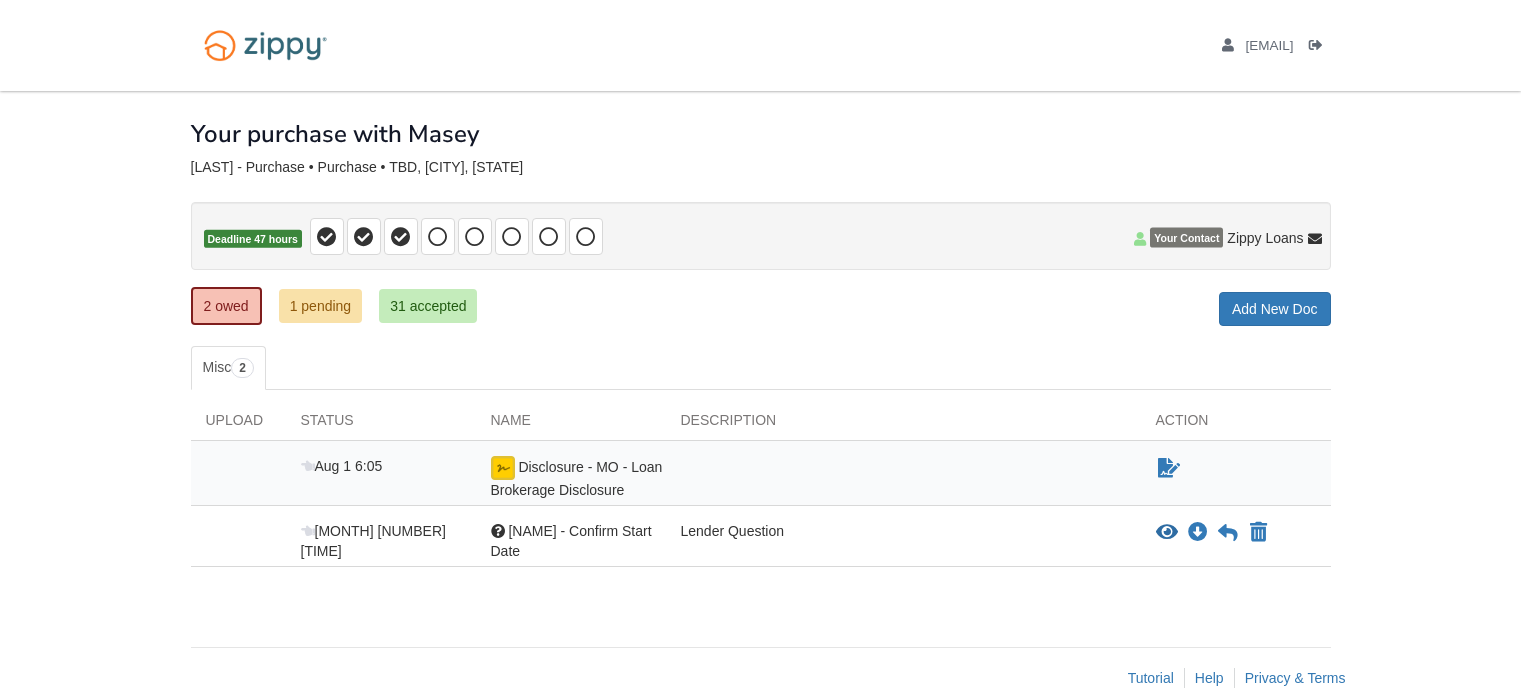 scroll, scrollTop: 0, scrollLeft: 0, axis: both 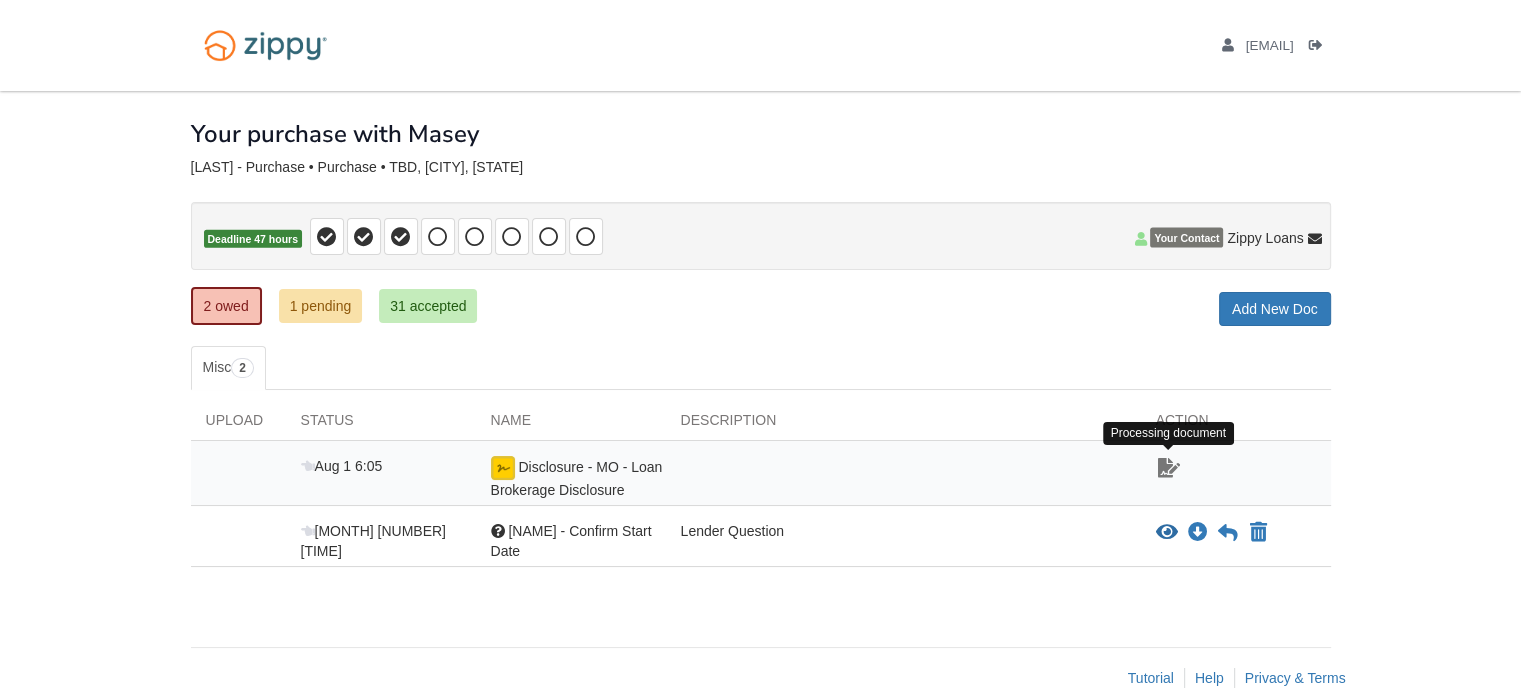 click at bounding box center (1169, 468) 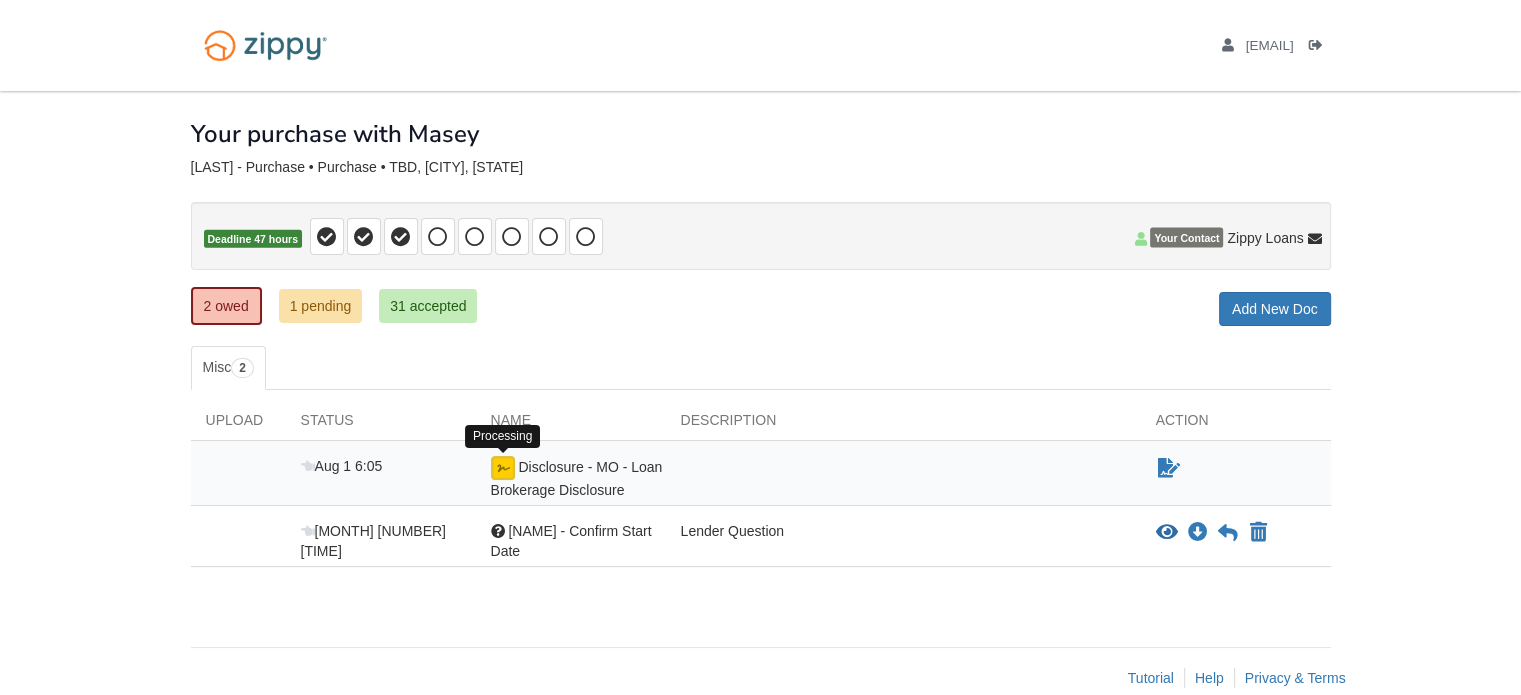 click at bounding box center [503, 468] 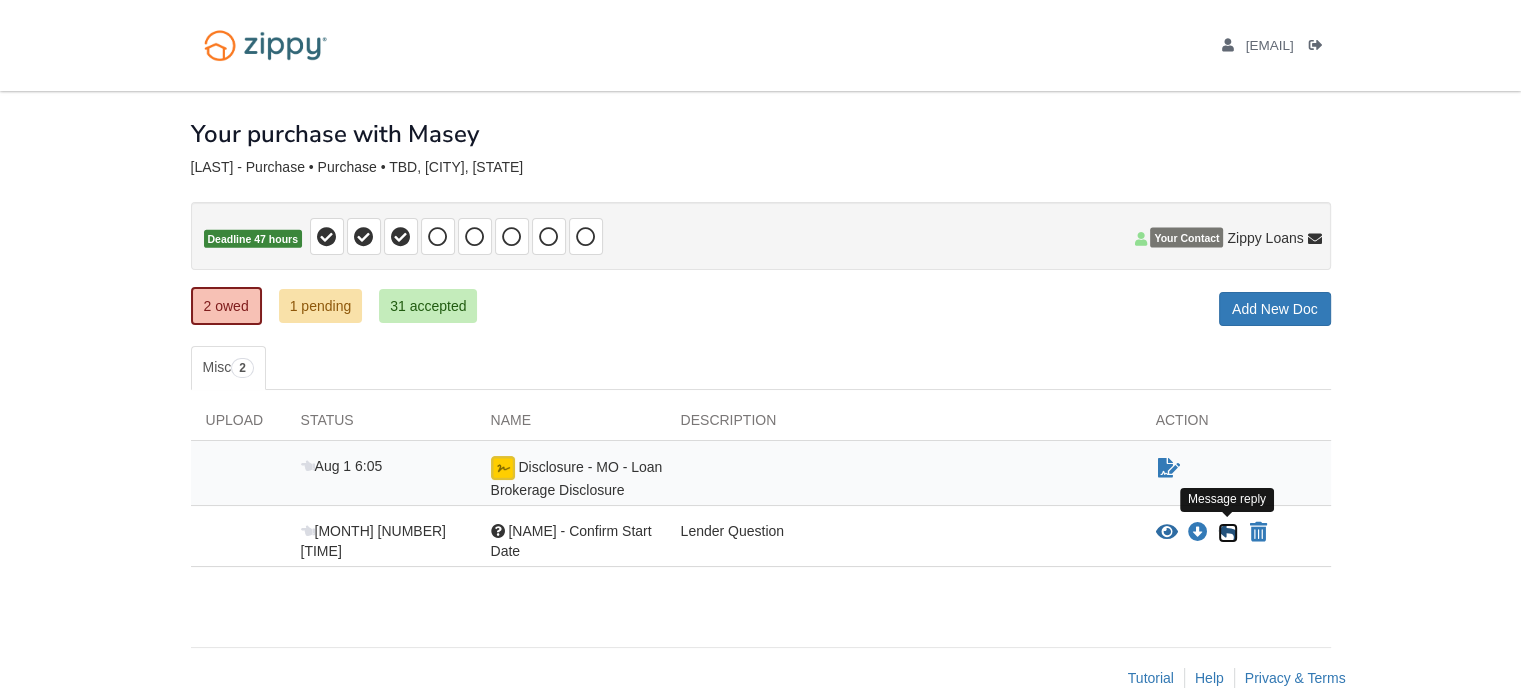 click at bounding box center (1228, 533) 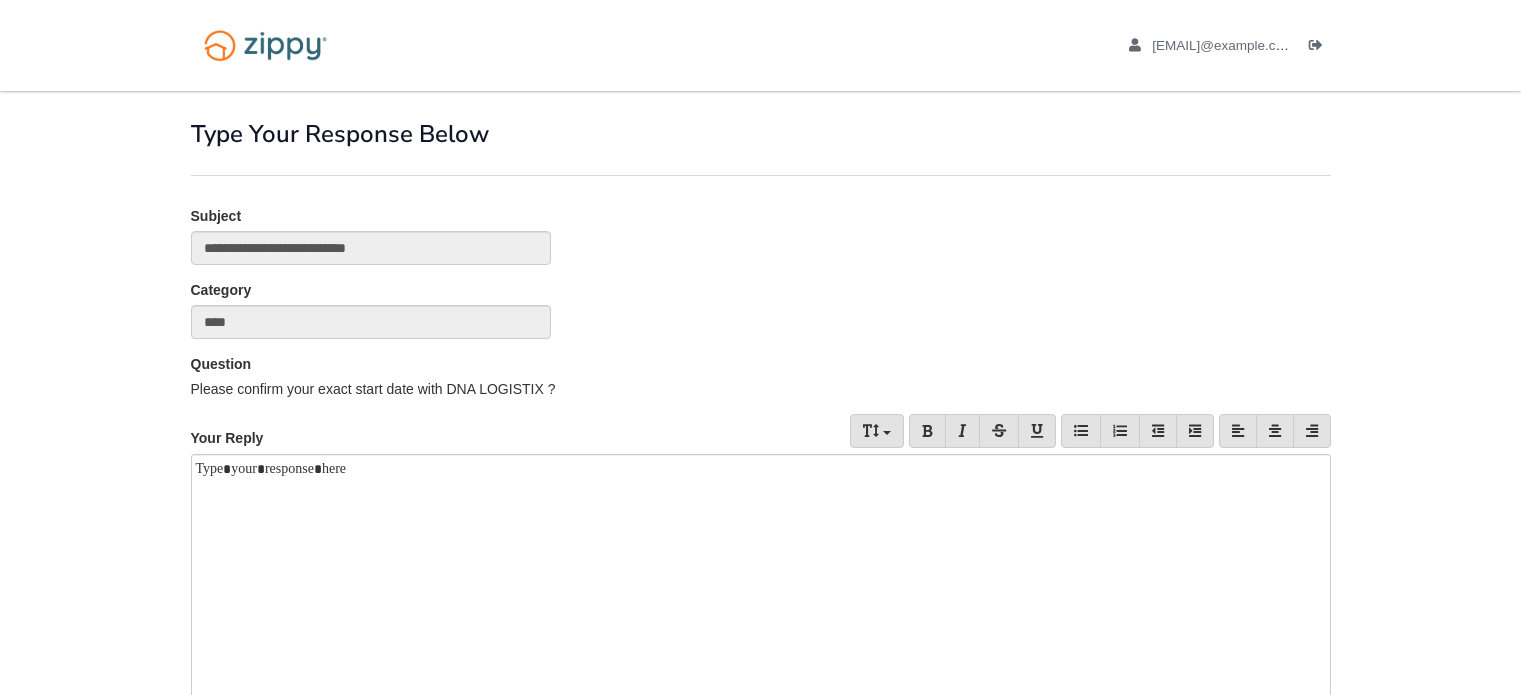 scroll, scrollTop: 0, scrollLeft: 0, axis: both 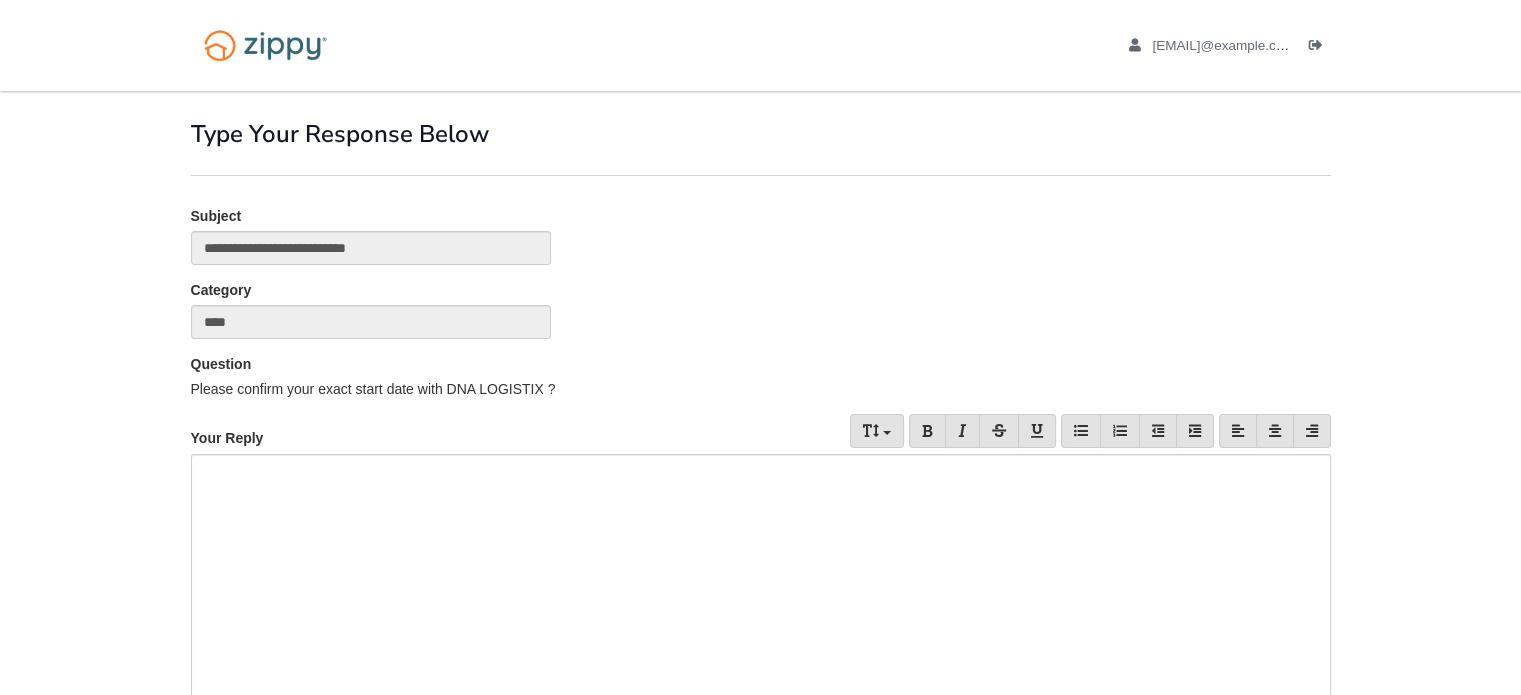 click at bounding box center (761, 584) 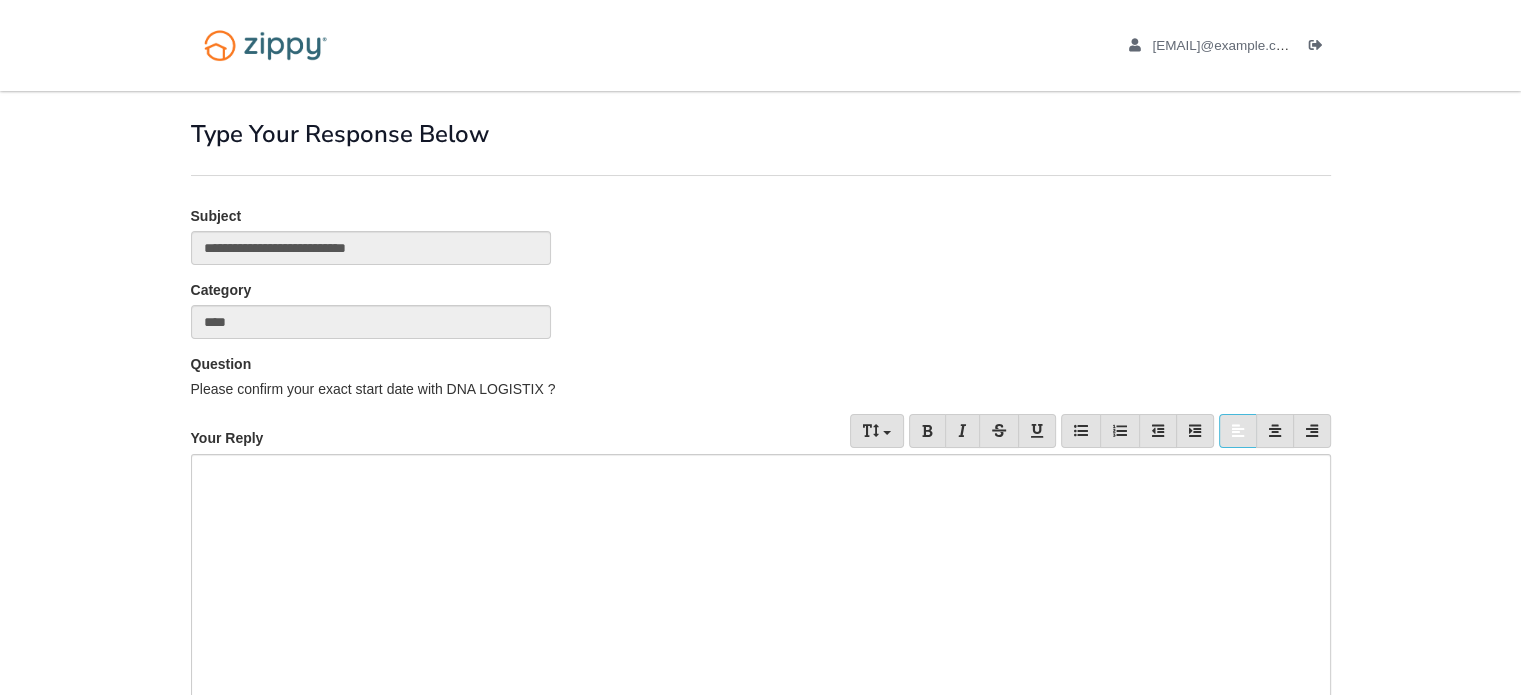 type 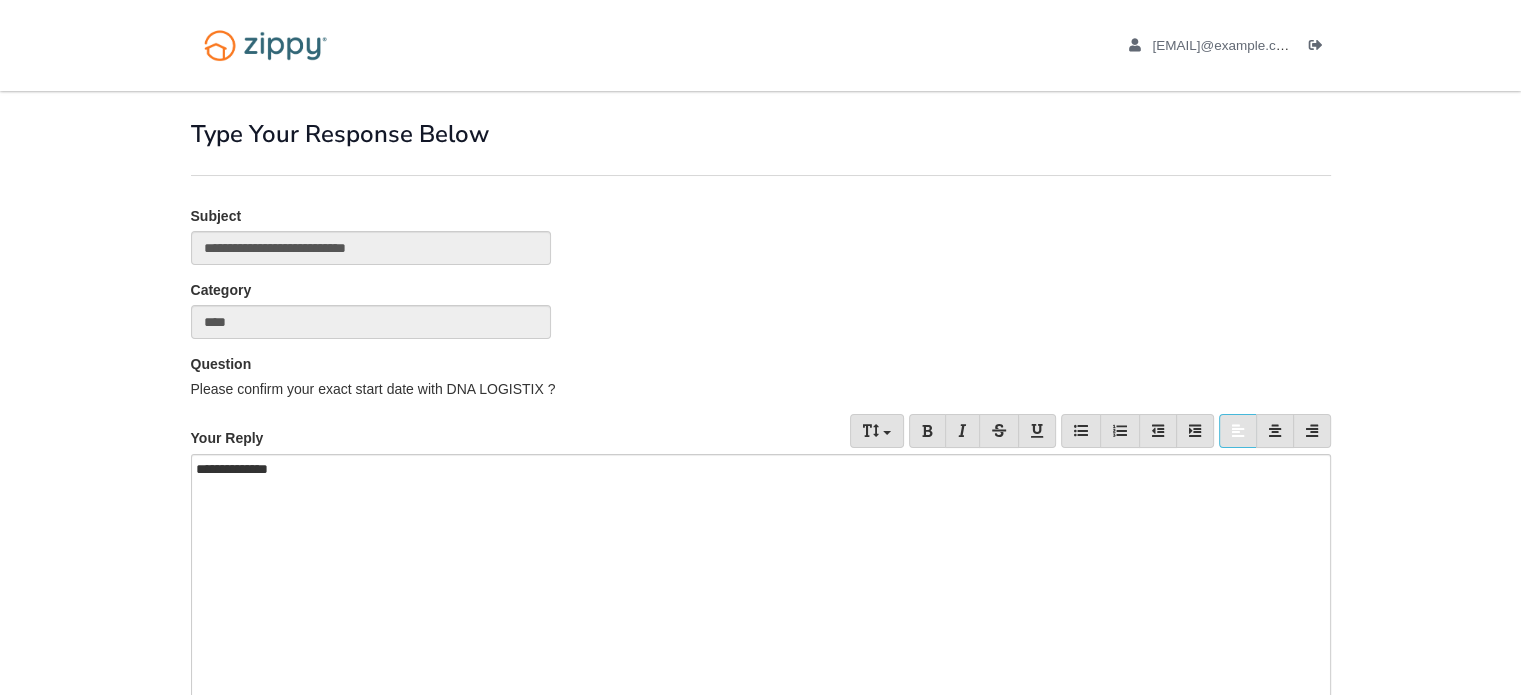 scroll, scrollTop: 192, scrollLeft: 0, axis: vertical 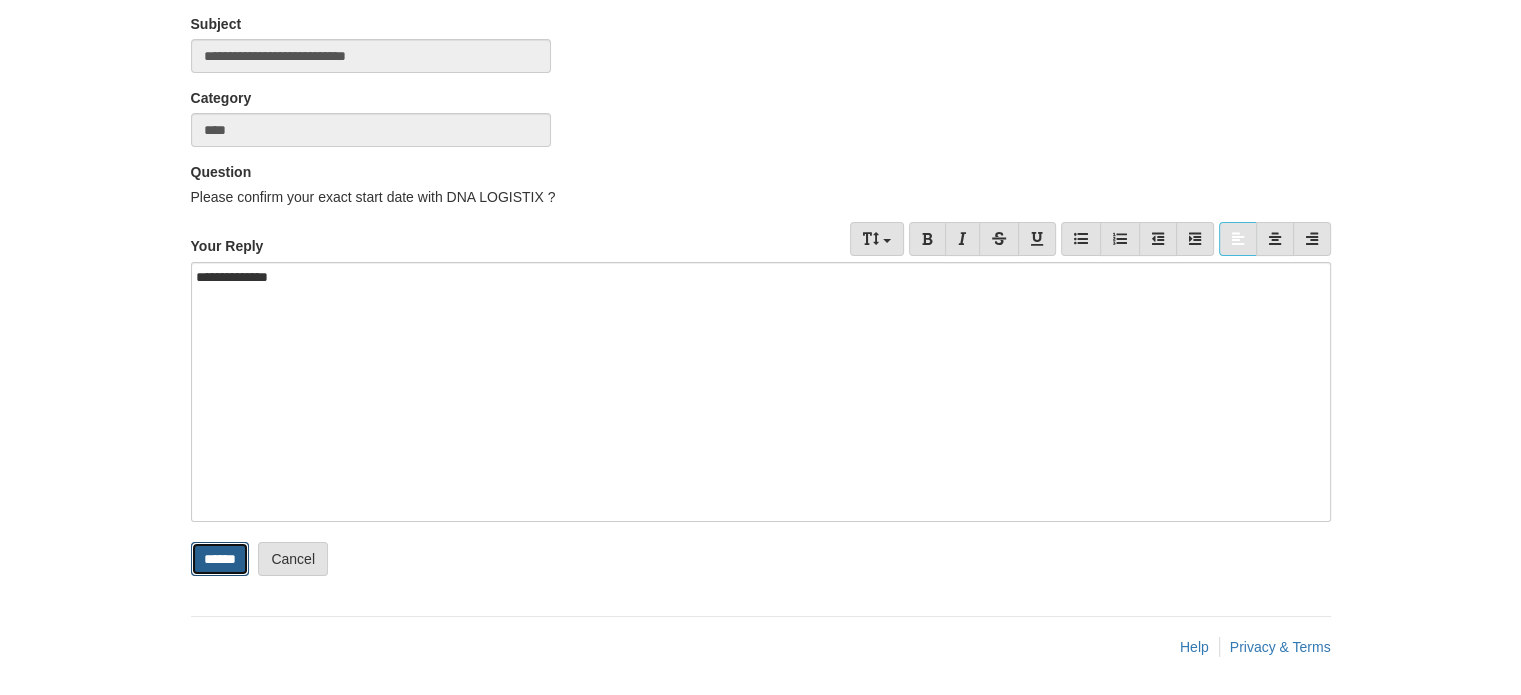 click on "******" at bounding box center [220, 559] 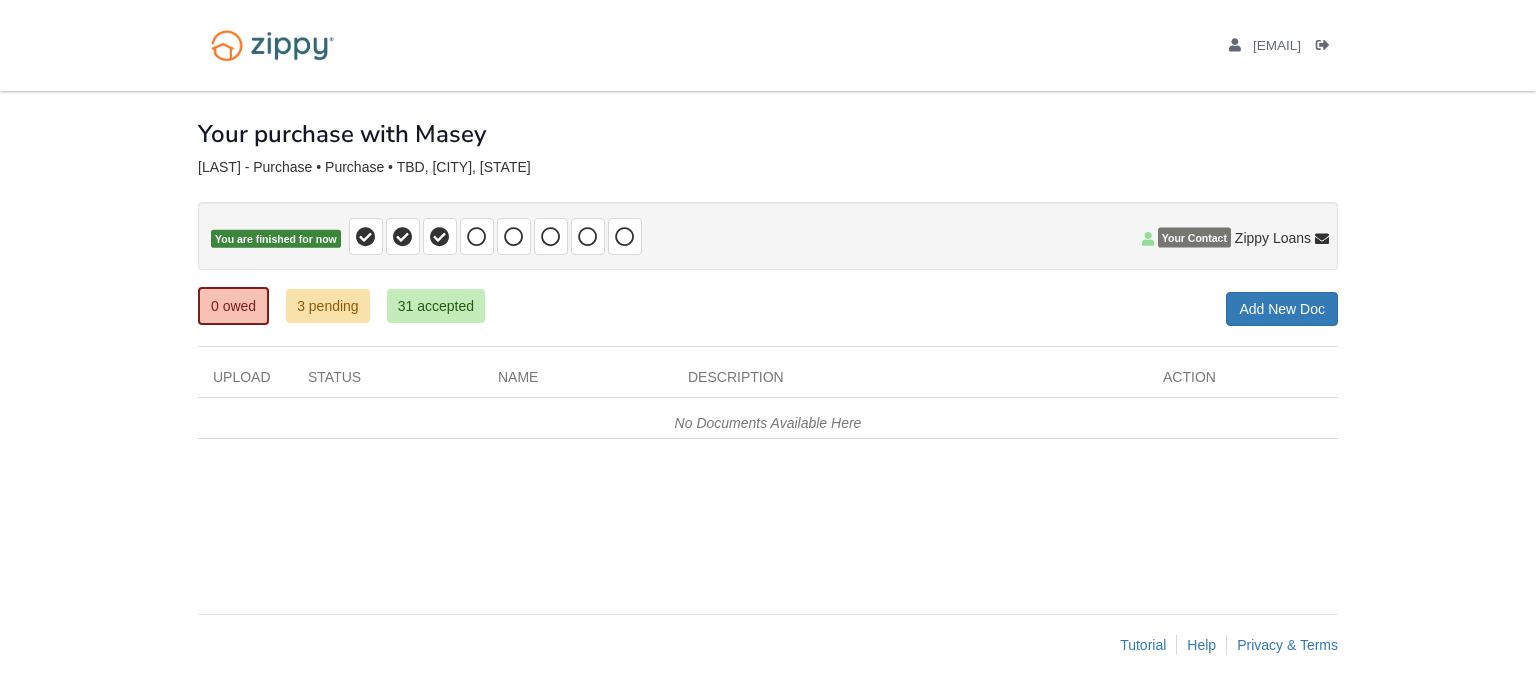 scroll, scrollTop: 0, scrollLeft: 0, axis: both 